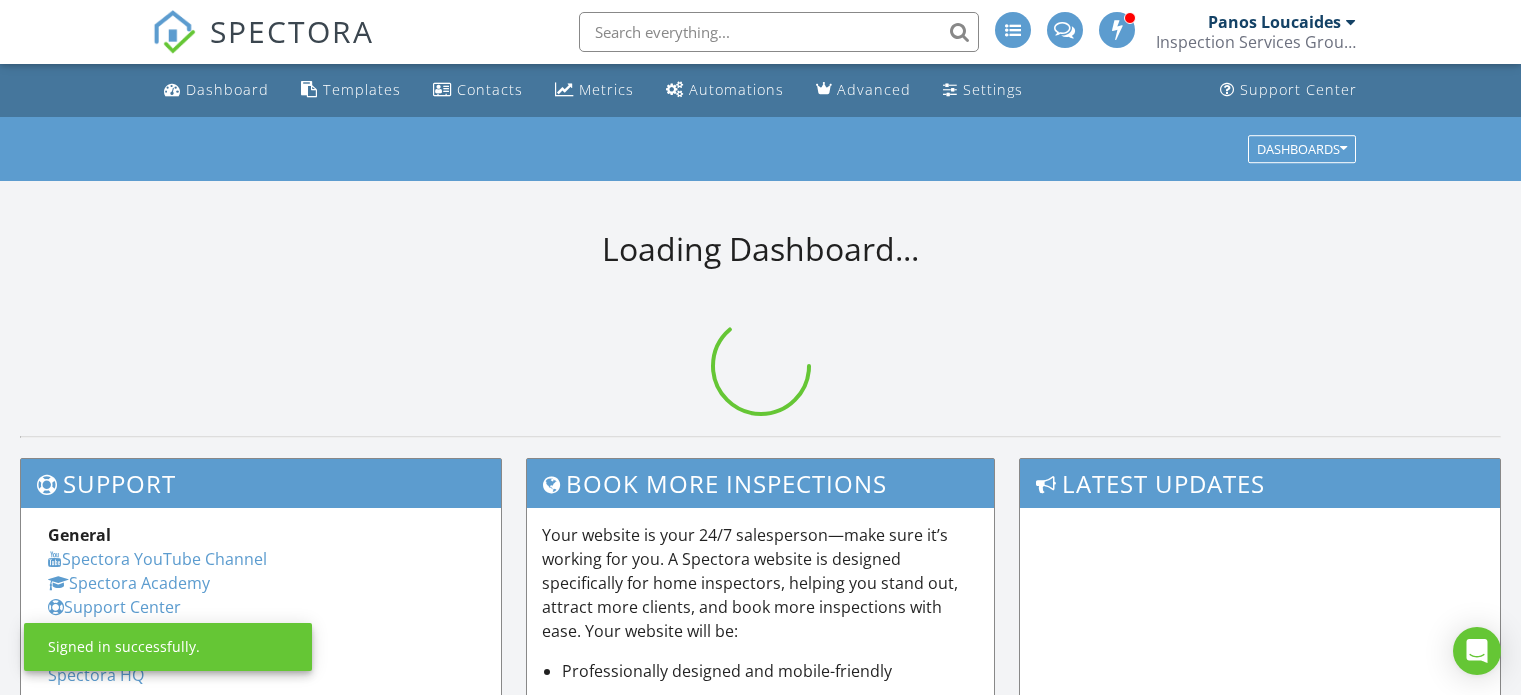 scroll, scrollTop: 0, scrollLeft: 0, axis: both 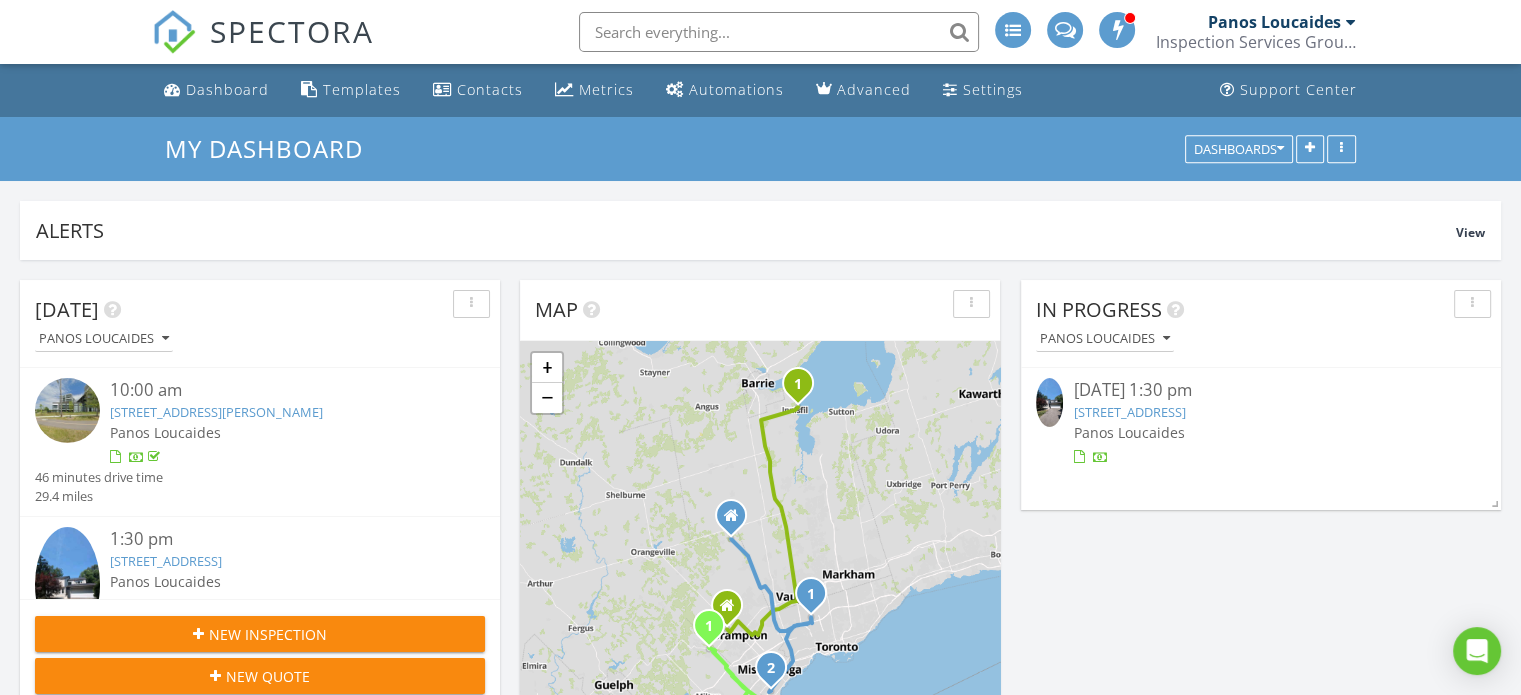 click at bounding box center (1351, 22) 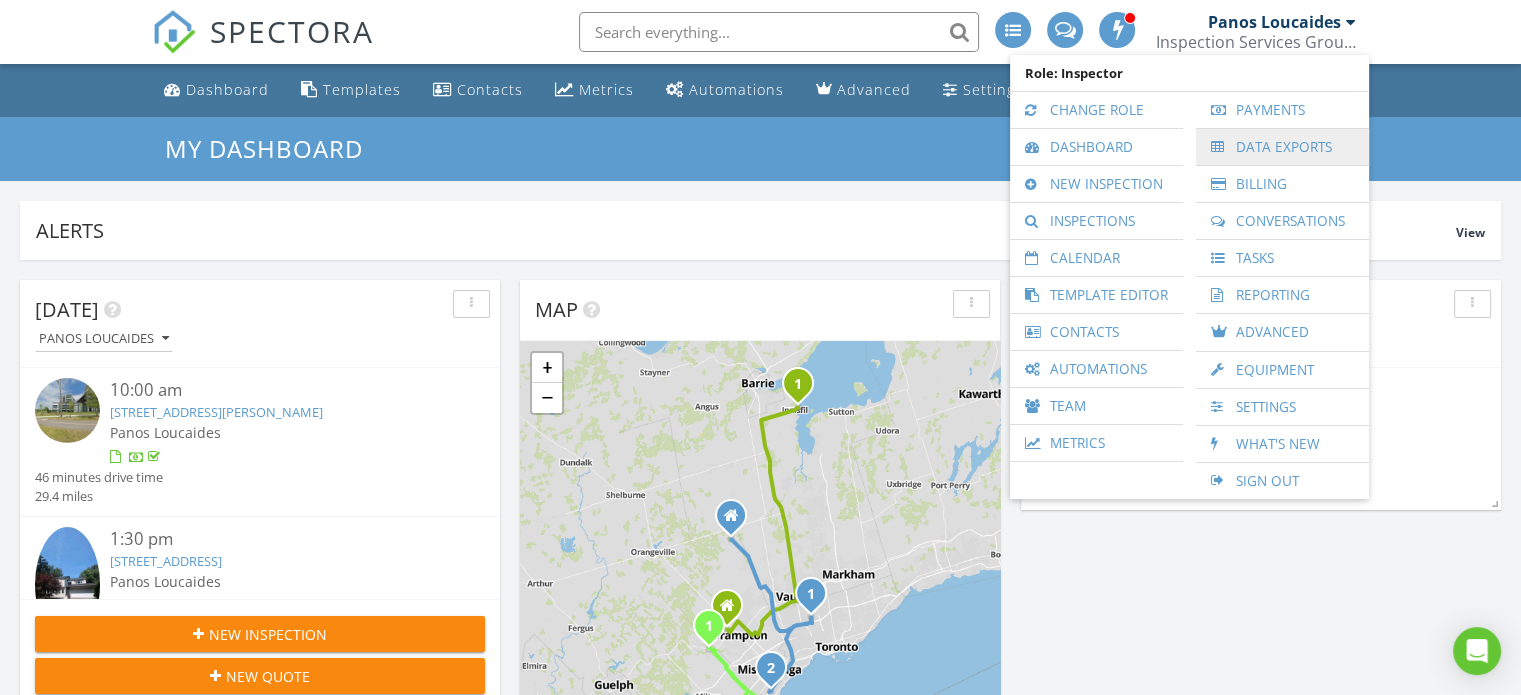 click on "Data Exports" at bounding box center [1282, 147] 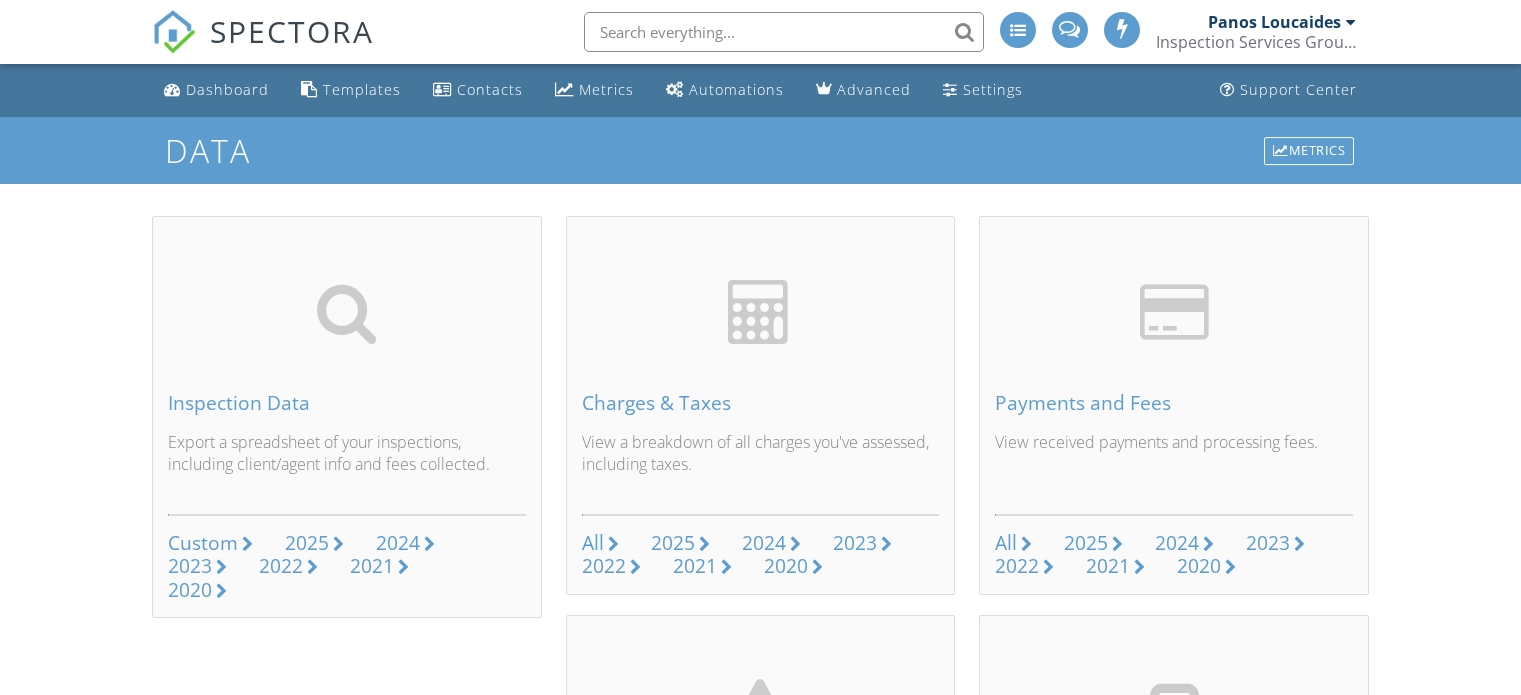scroll, scrollTop: 0, scrollLeft: 0, axis: both 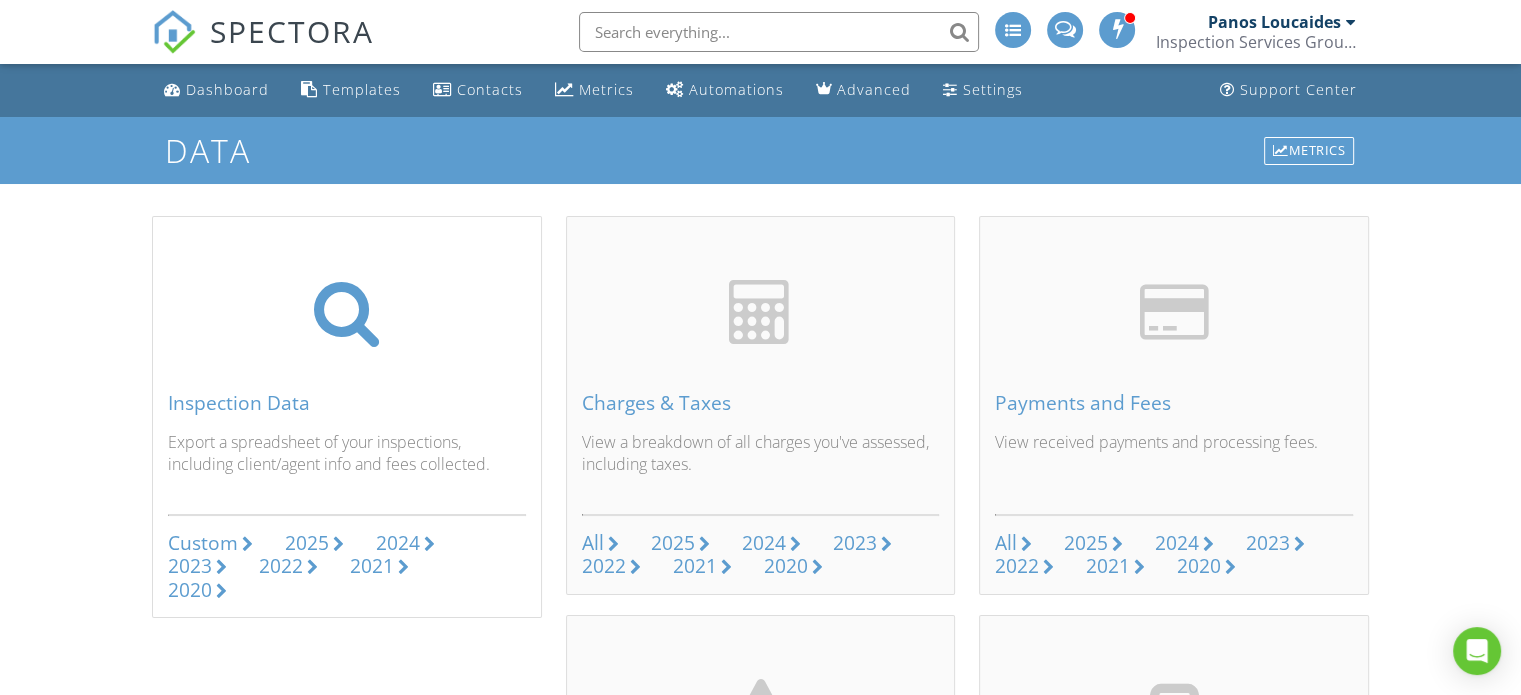 click on "Custom" at bounding box center (203, 542) 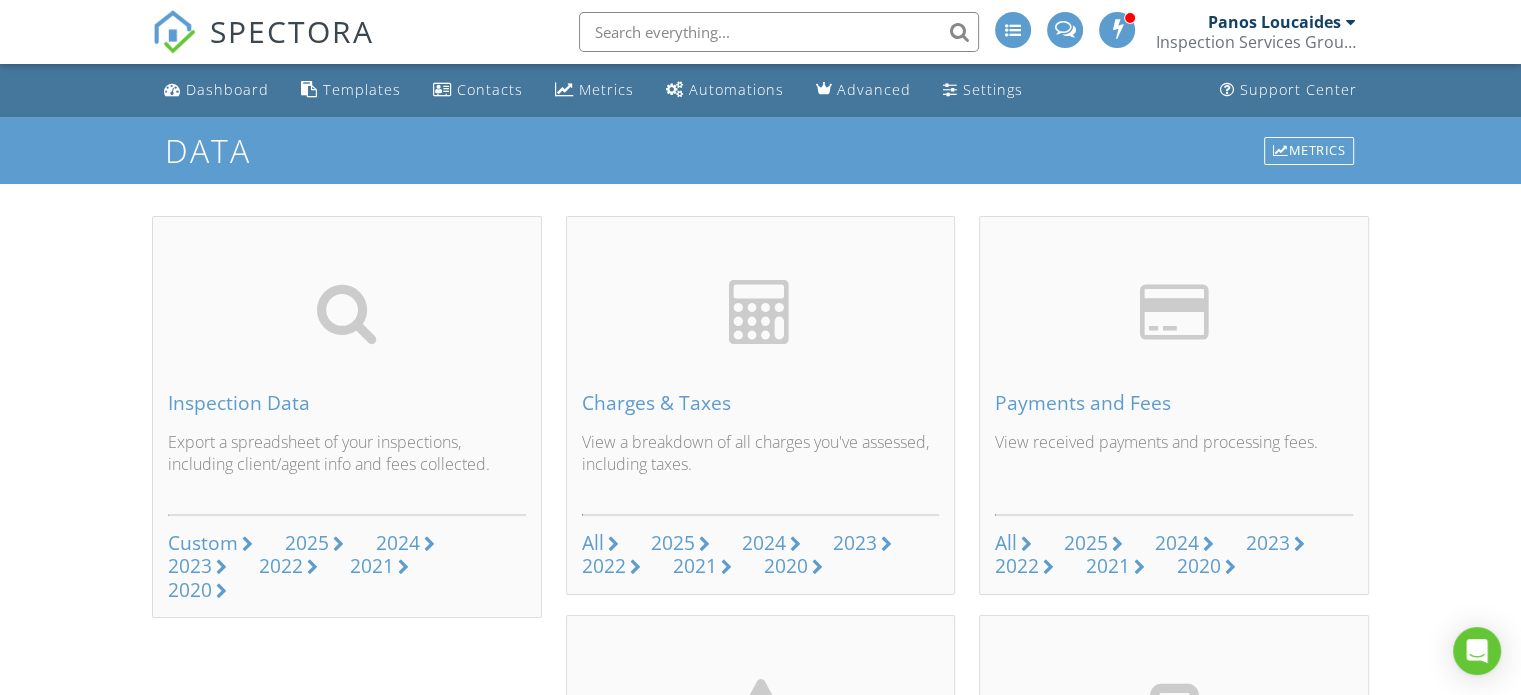 click on "Panos Loucaides
Inspection Services Group Inc" at bounding box center [1258, 32] 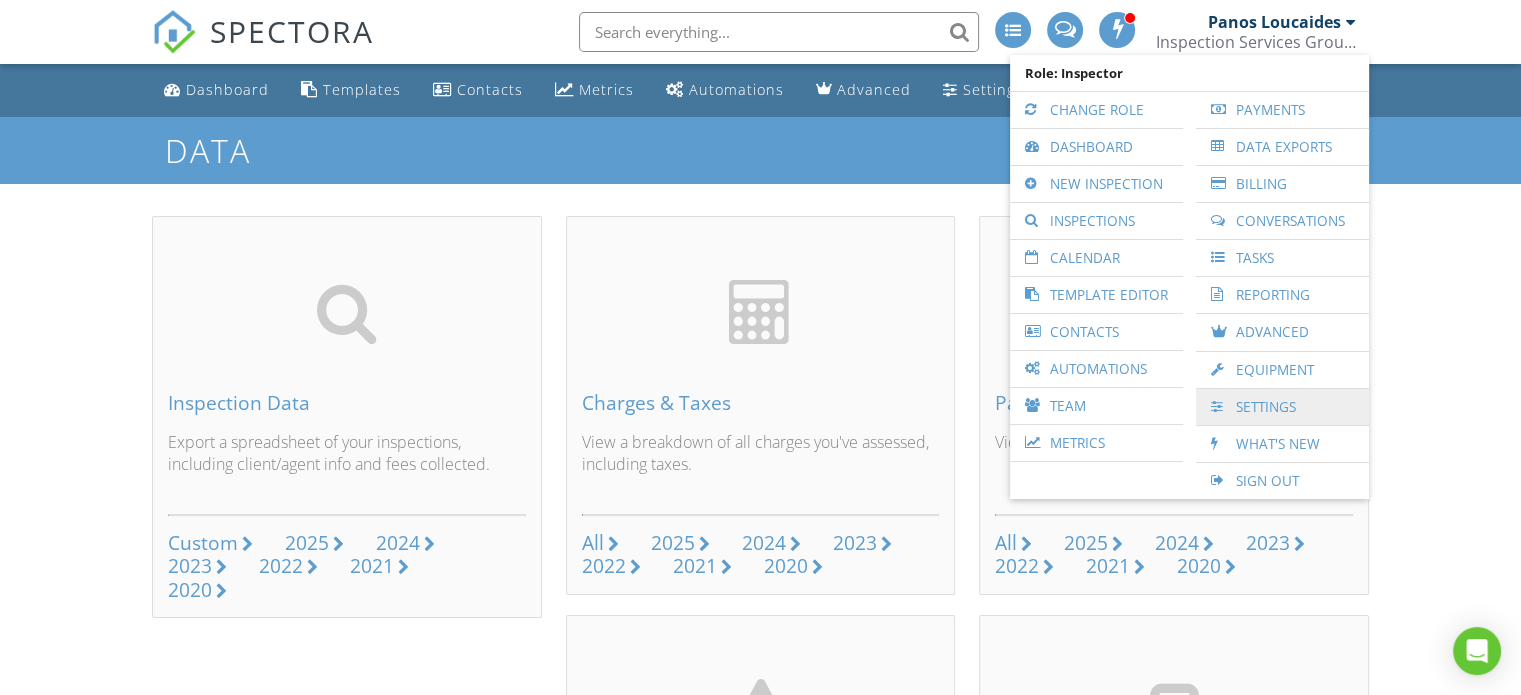 click on "Settings" at bounding box center [1282, 407] 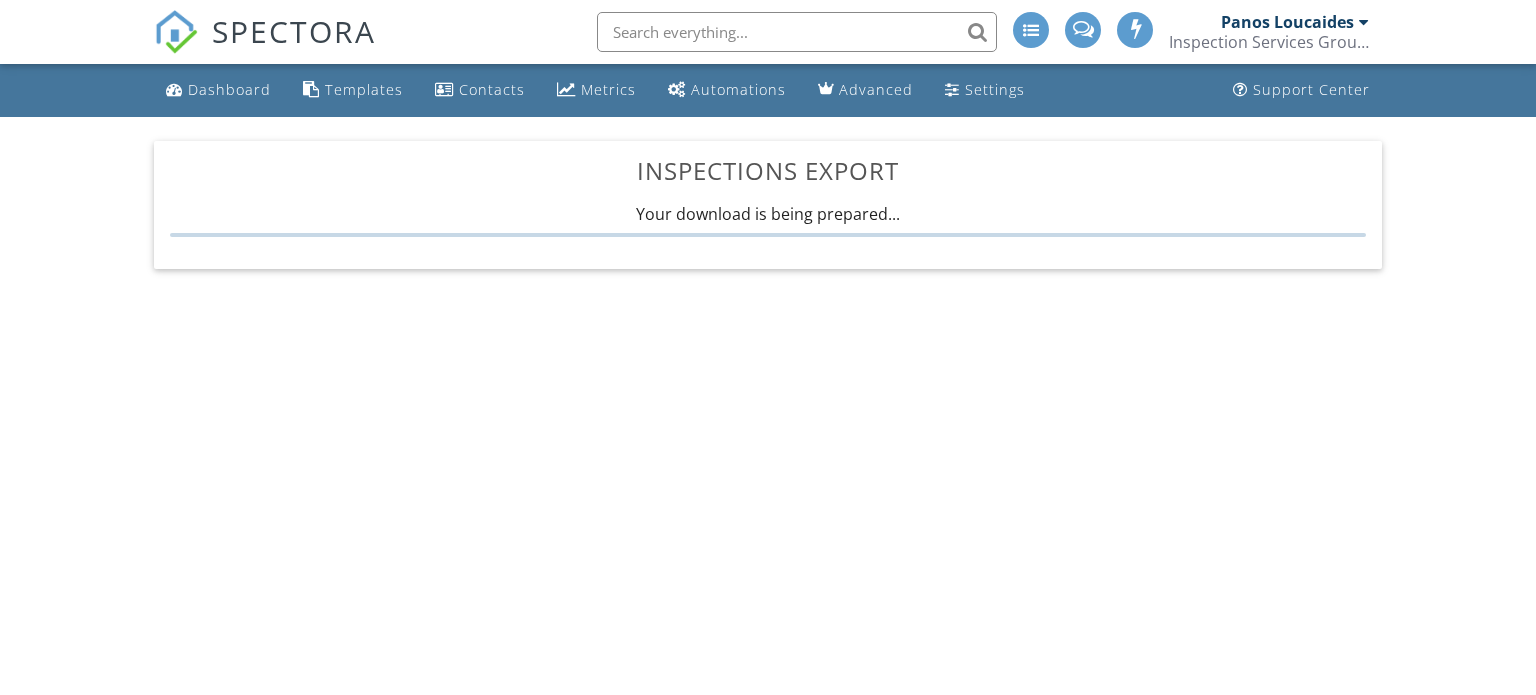 scroll, scrollTop: 0, scrollLeft: 0, axis: both 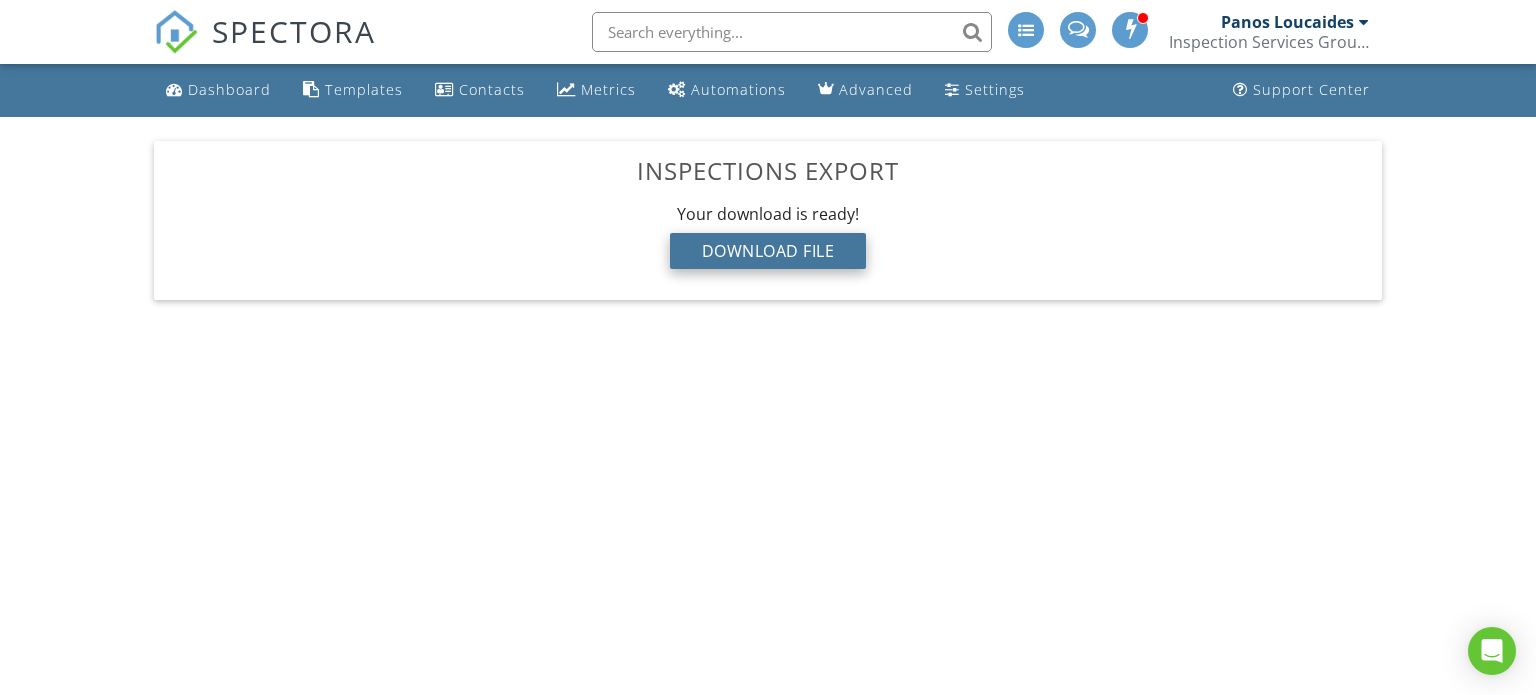 click on "Download File" at bounding box center (768, 251) 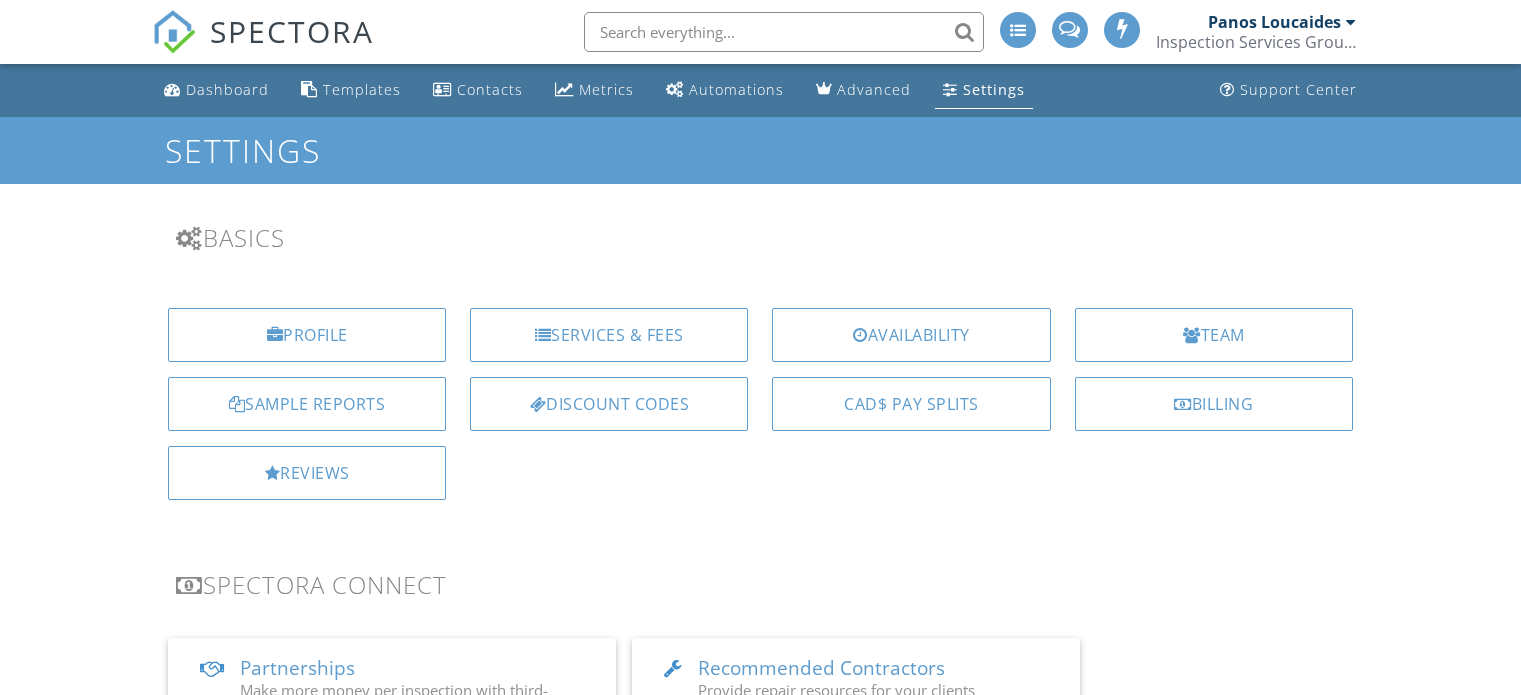 scroll, scrollTop: 0, scrollLeft: 0, axis: both 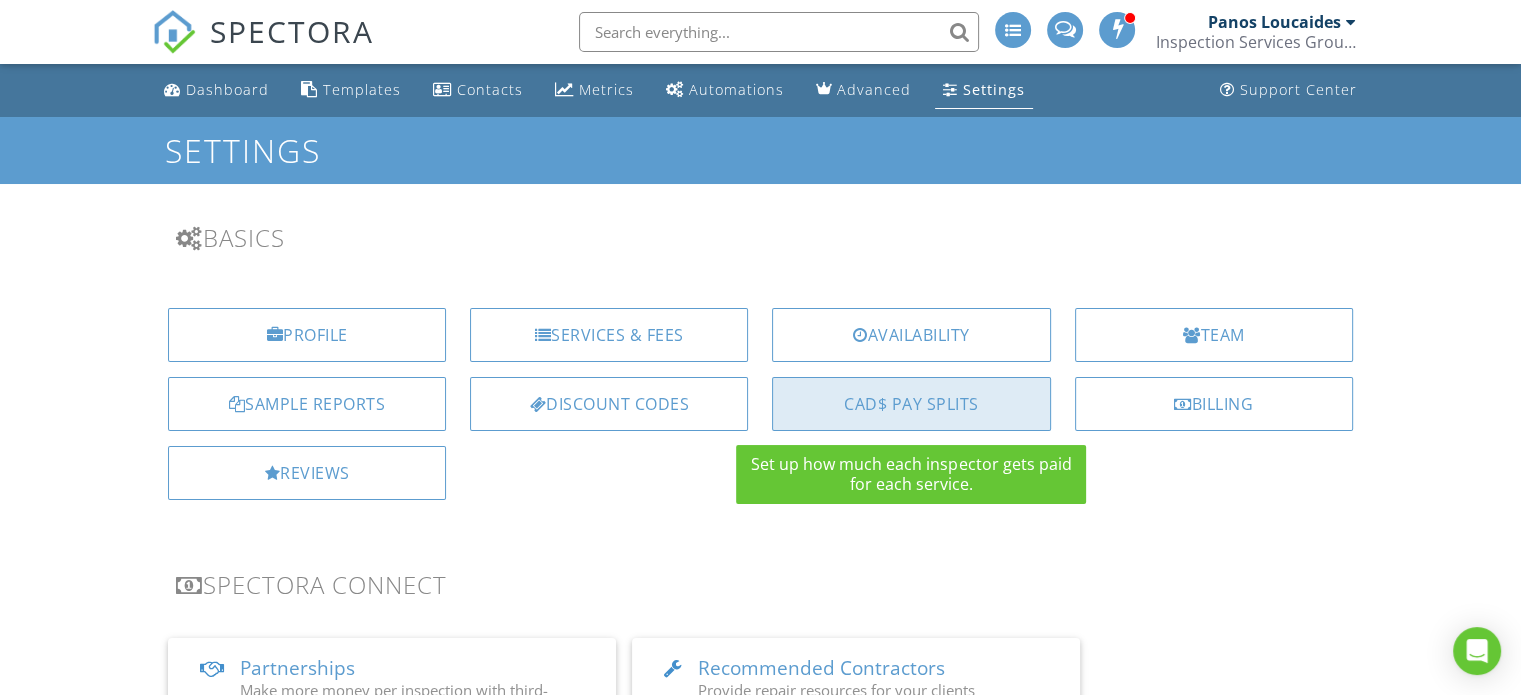 click on "CAD$
Pay Splits" at bounding box center [911, 404] 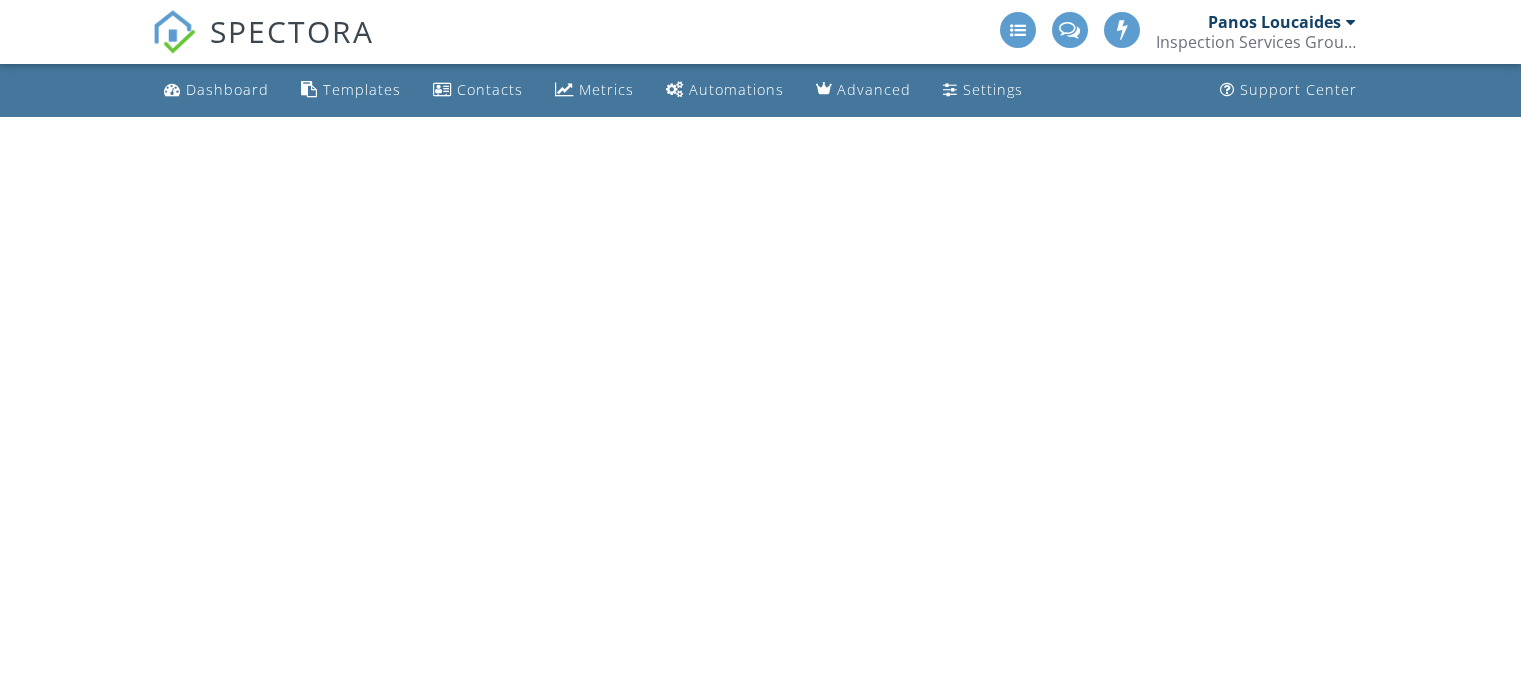 scroll, scrollTop: 0, scrollLeft: 0, axis: both 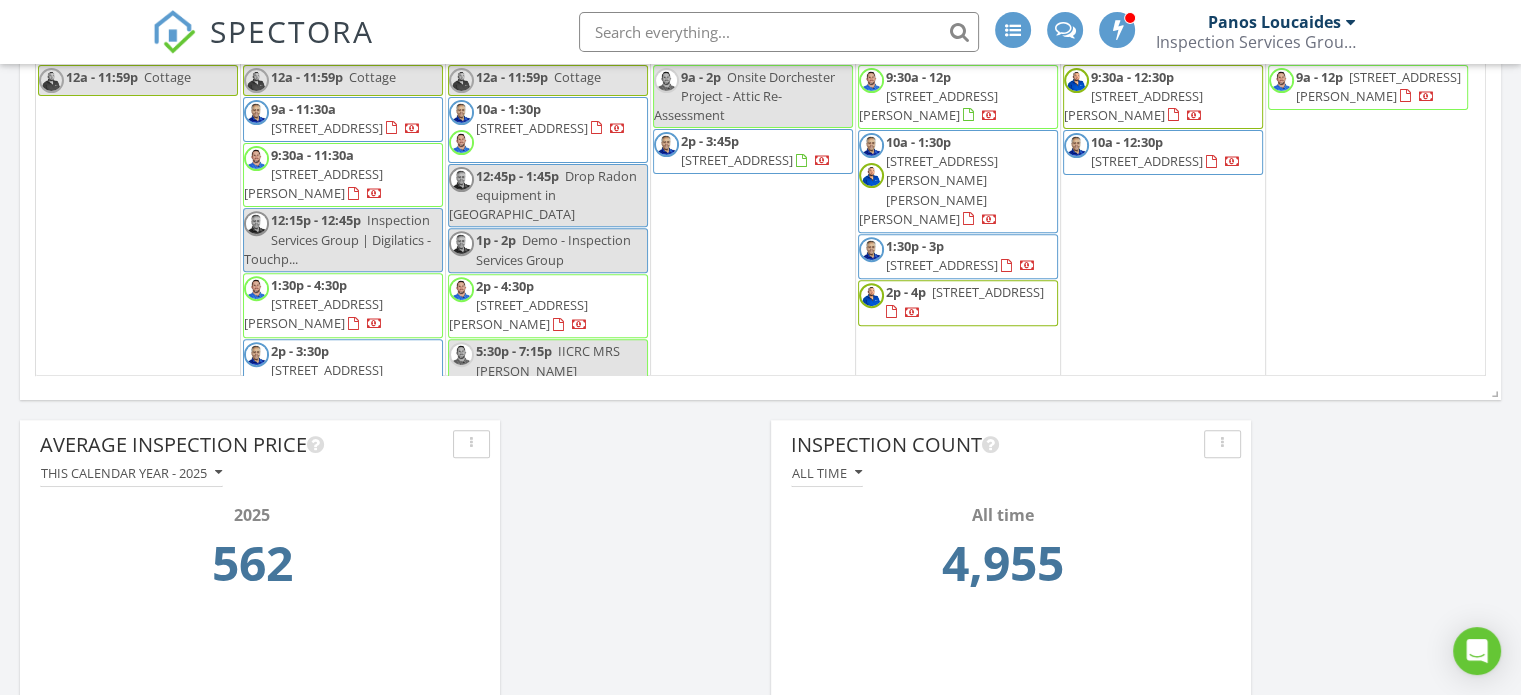 click on "3326 Homark Dr, Mississauga L4Y 2K4" at bounding box center (327, 128) 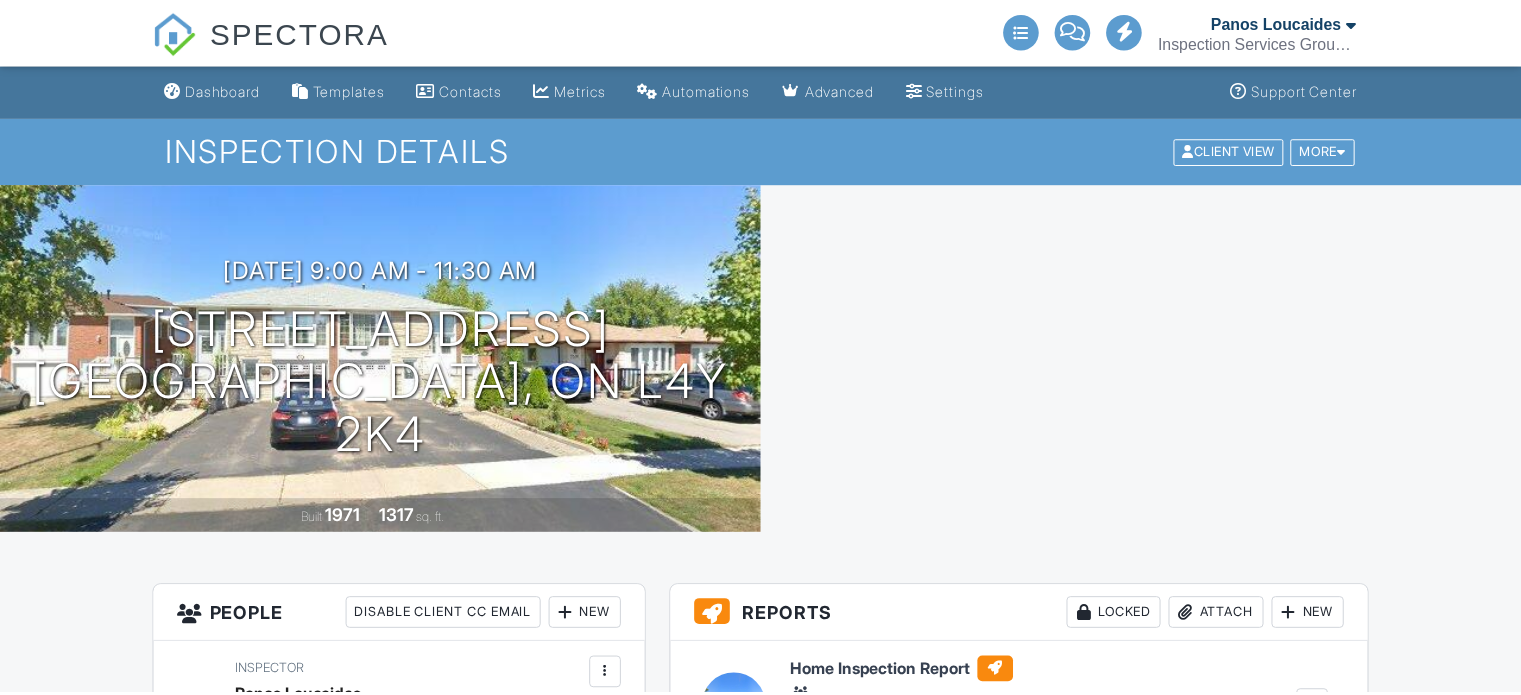scroll, scrollTop: 0, scrollLeft: 0, axis: both 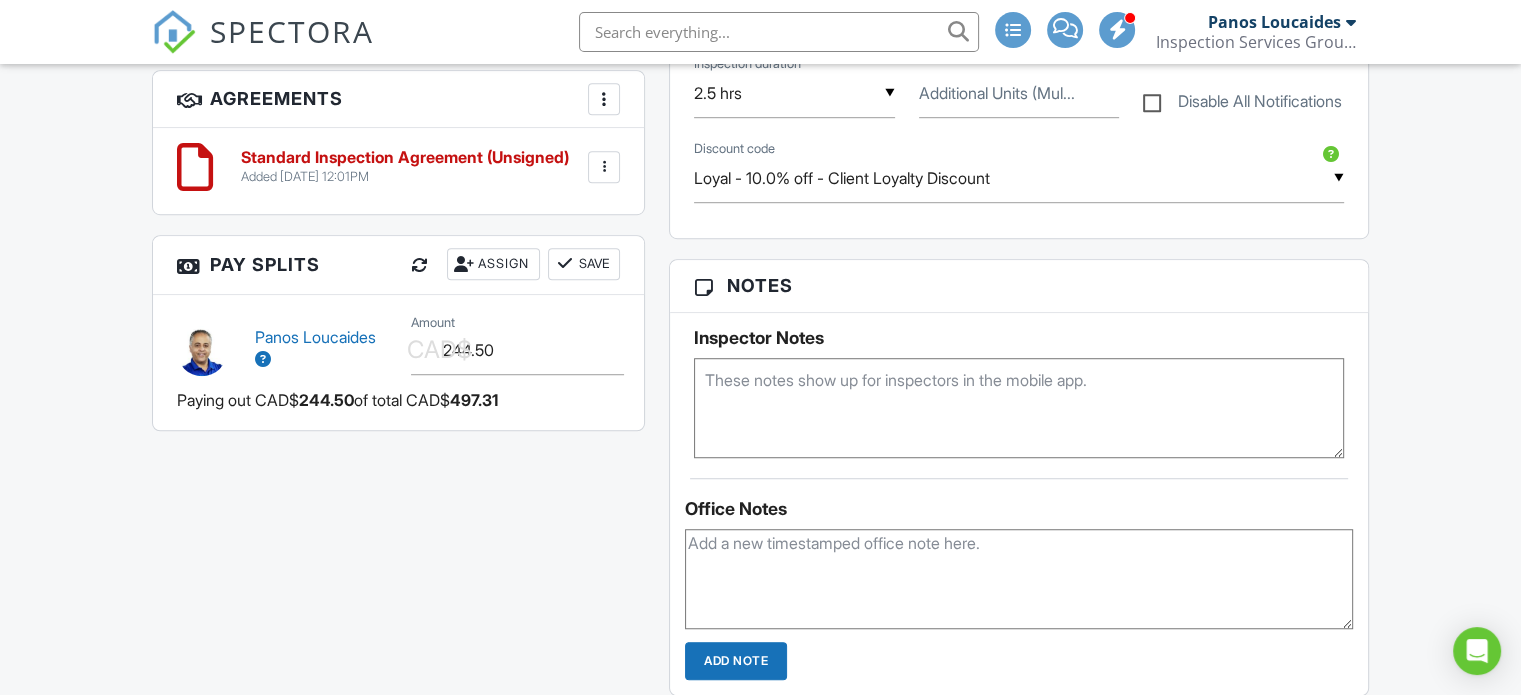 drag, startPoint x: 1528, startPoint y: 118, endPoint x: 1509, endPoint y: 376, distance: 258.69867 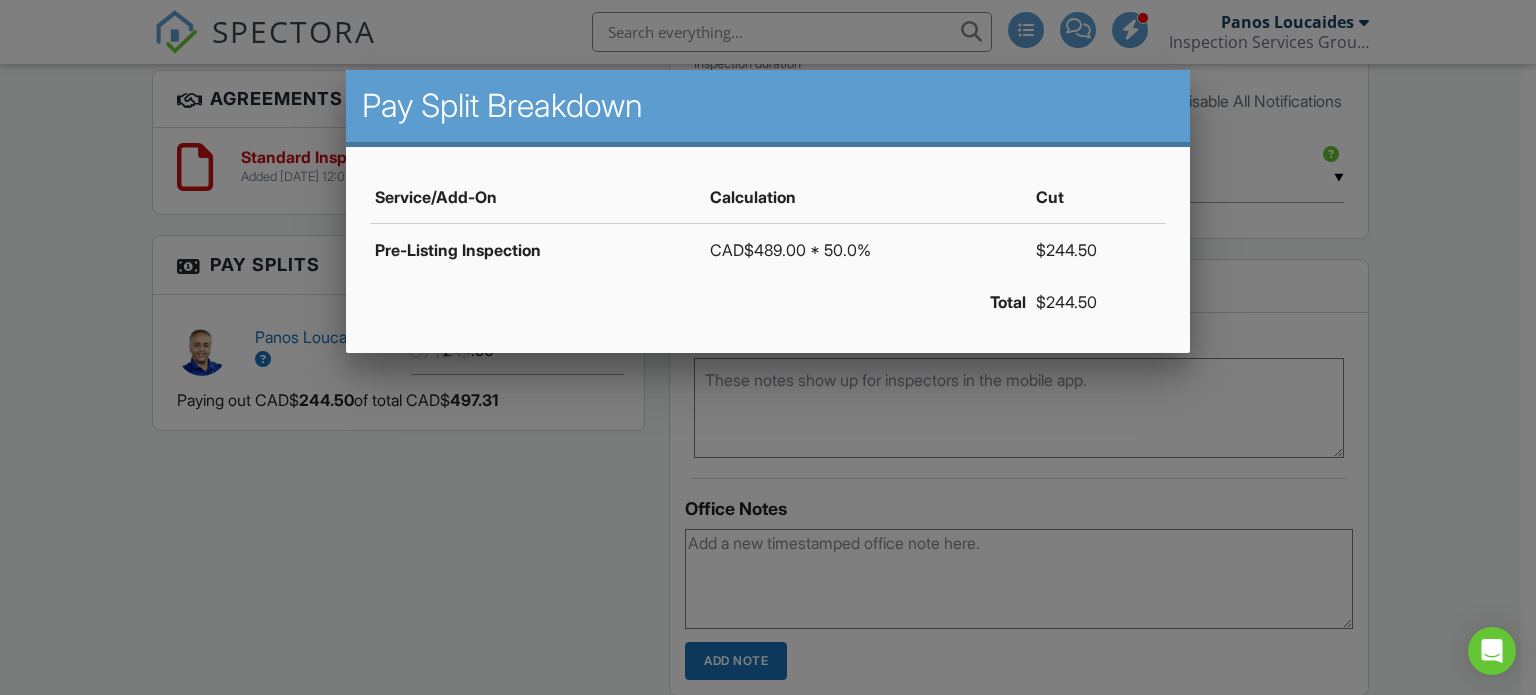 click at bounding box center [768, 334] 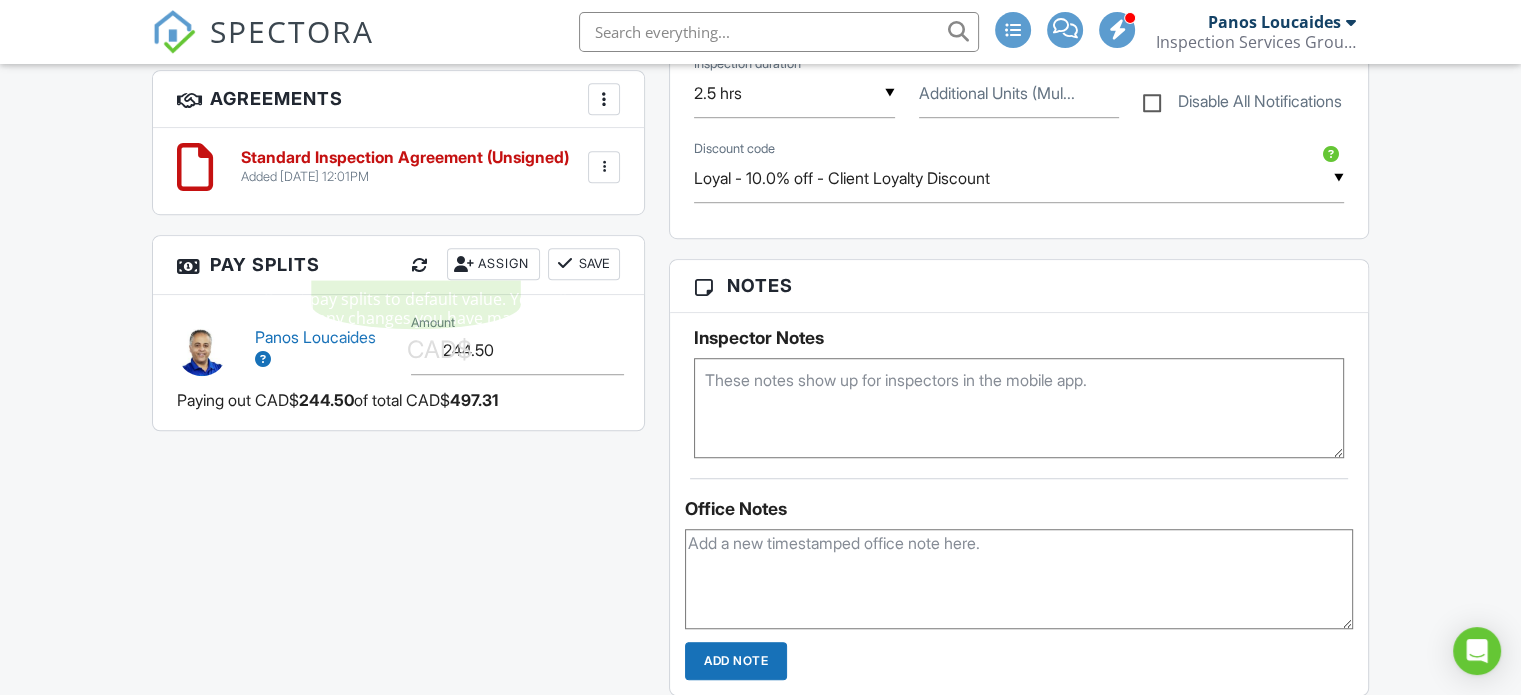 click at bounding box center (420, 265) 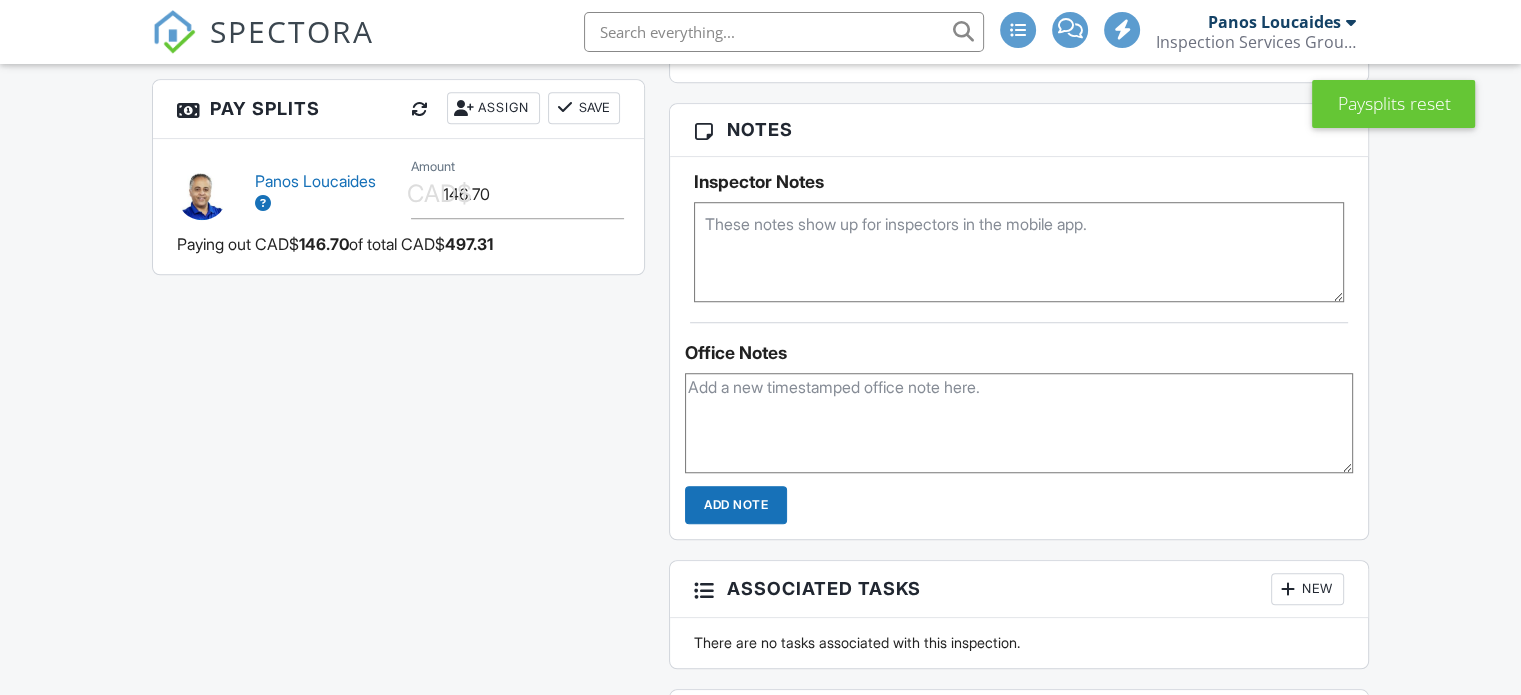 scroll, scrollTop: 1468, scrollLeft: 0, axis: vertical 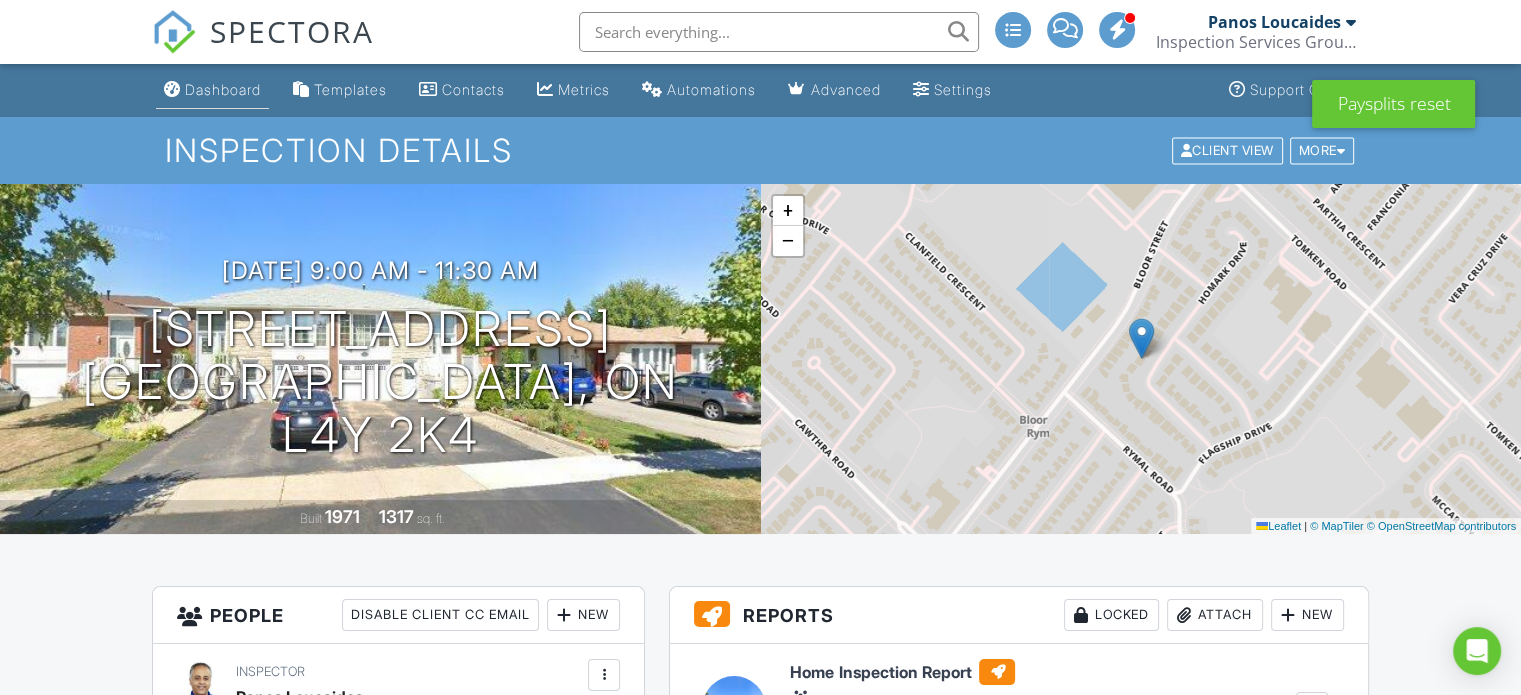 click on "Dashboard" at bounding box center [223, 89] 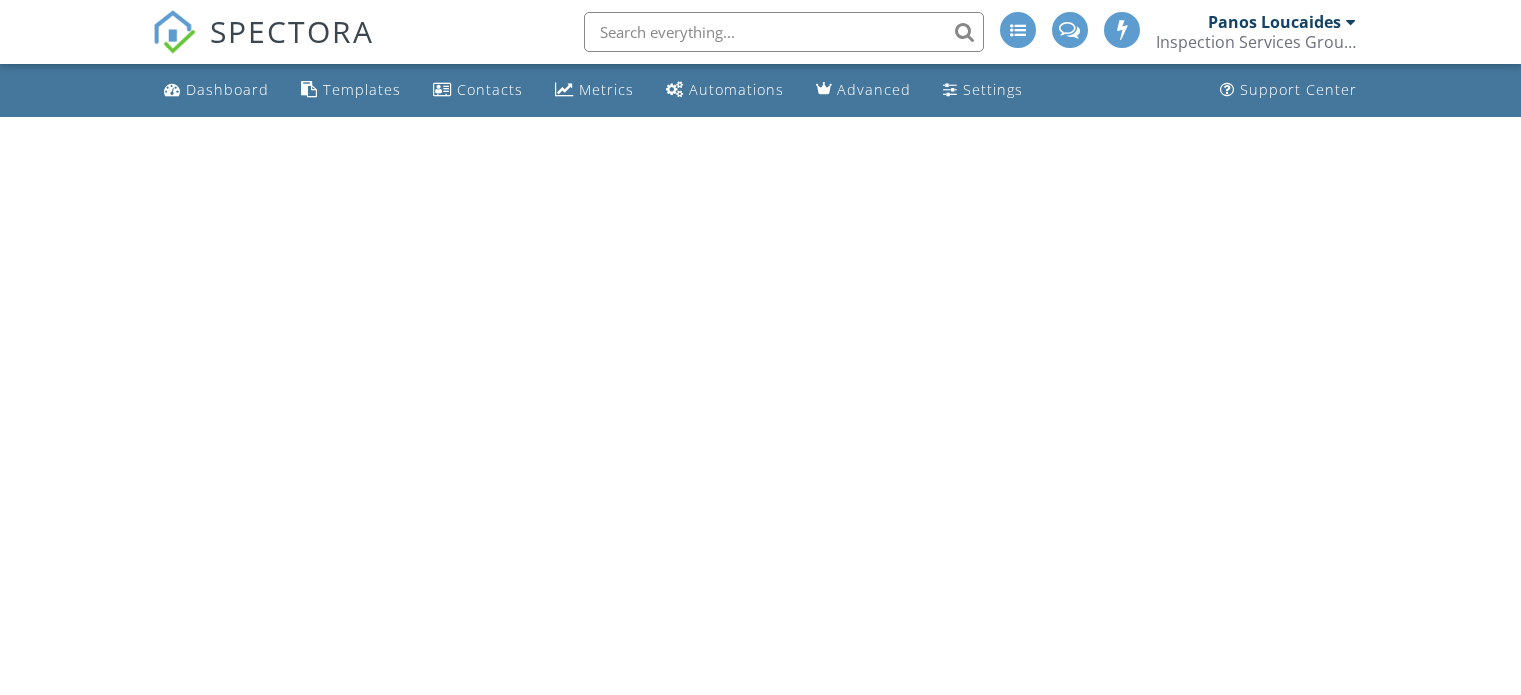 scroll, scrollTop: 0, scrollLeft: 0, axis: both 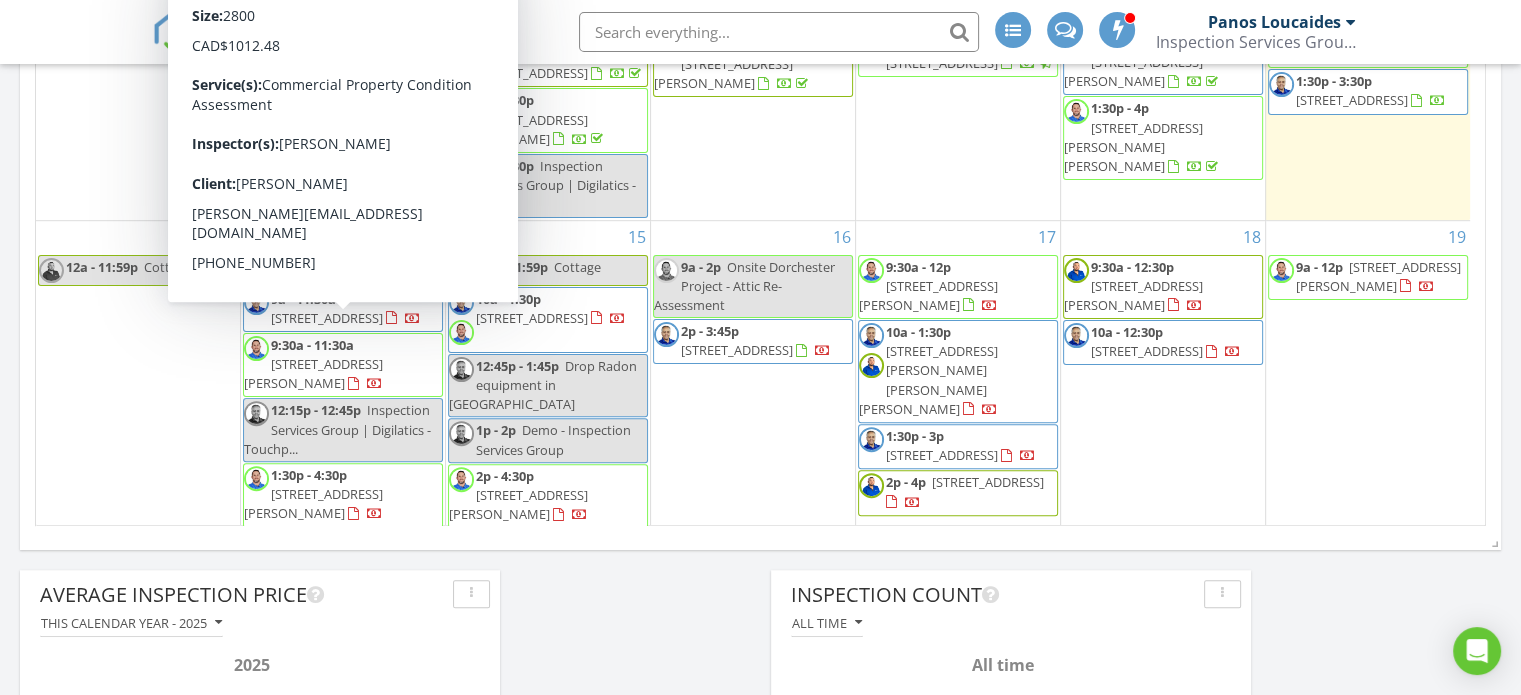 click on "[STREET_ADDRESS][PERSON_NAME]" at bounding box center (313, 373) 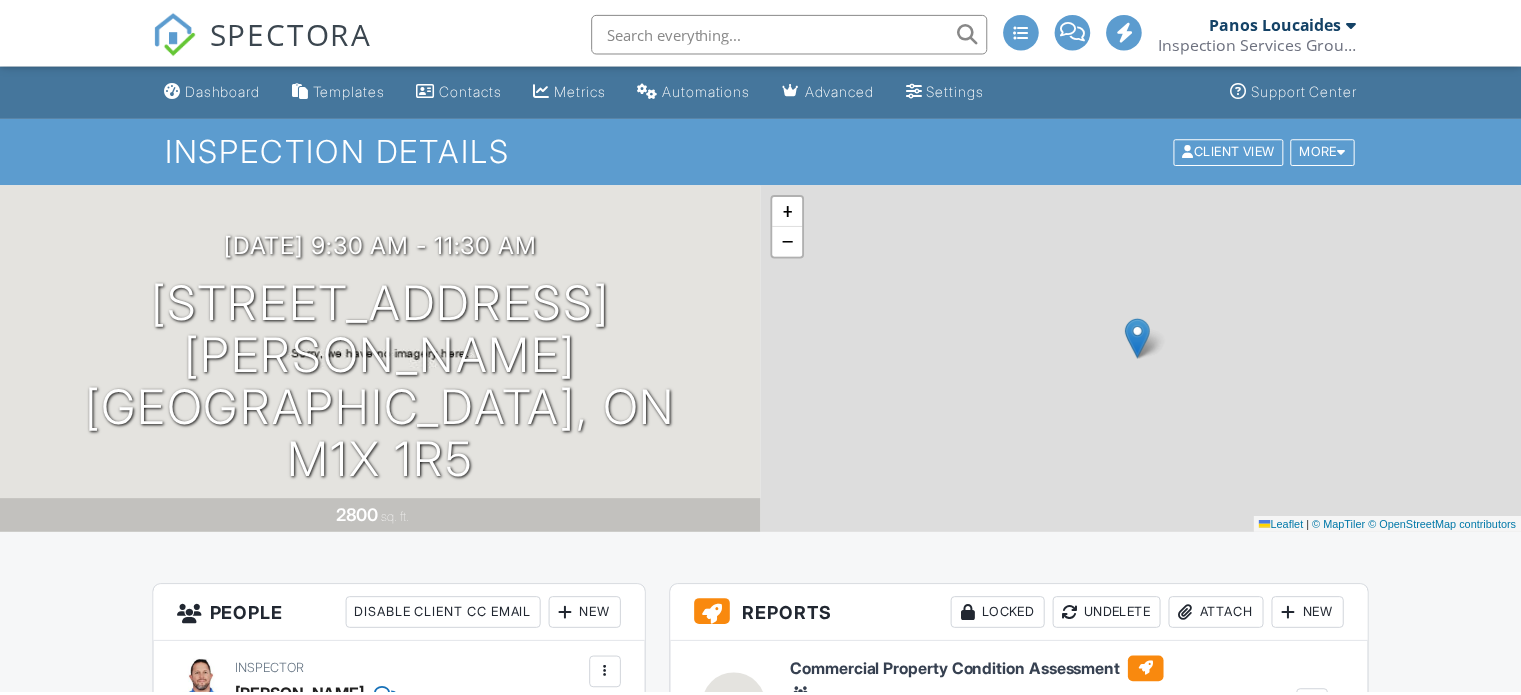 scroll, scrollTop: 0, scrollLeft: 0, axis: both 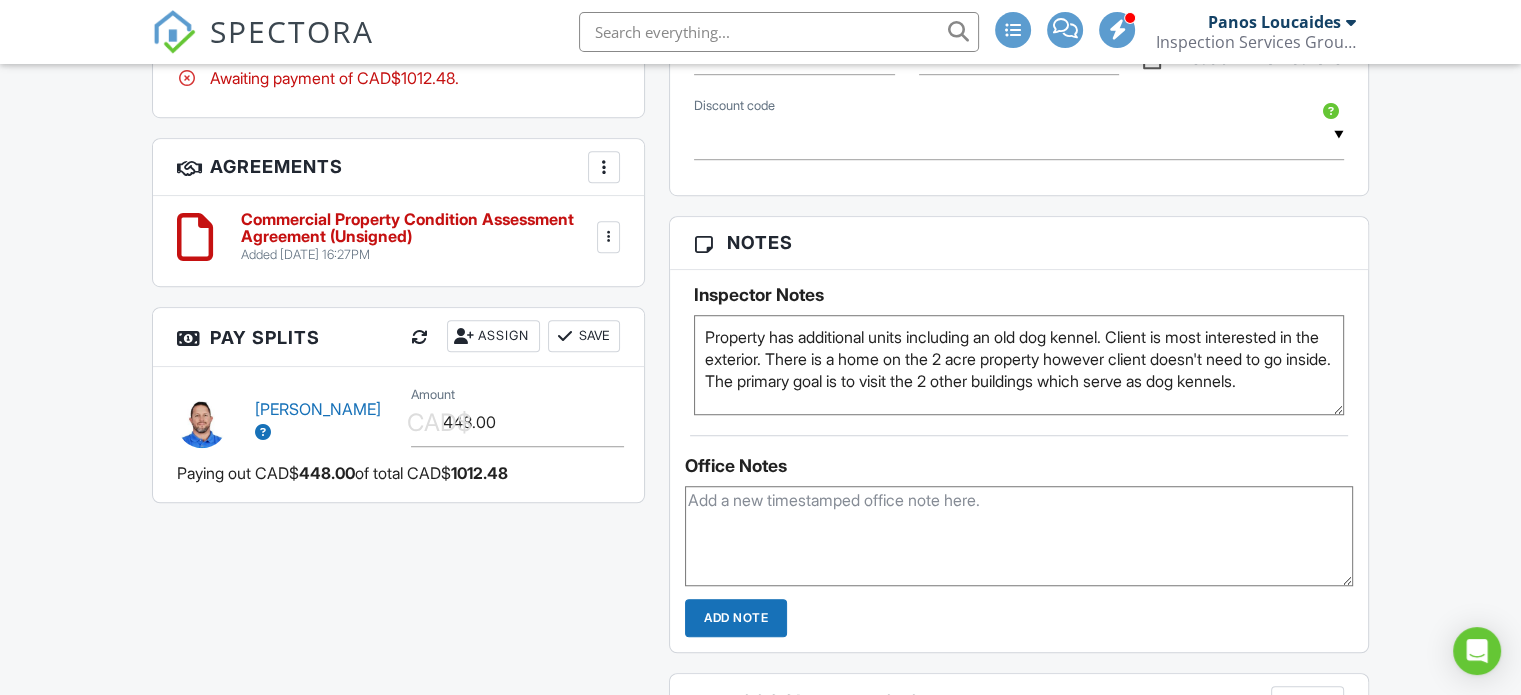 drag, startPoint x: 1528, startPoint y: 115, endPoint x: 1535, endPoint y: 353, distance: 238.10292 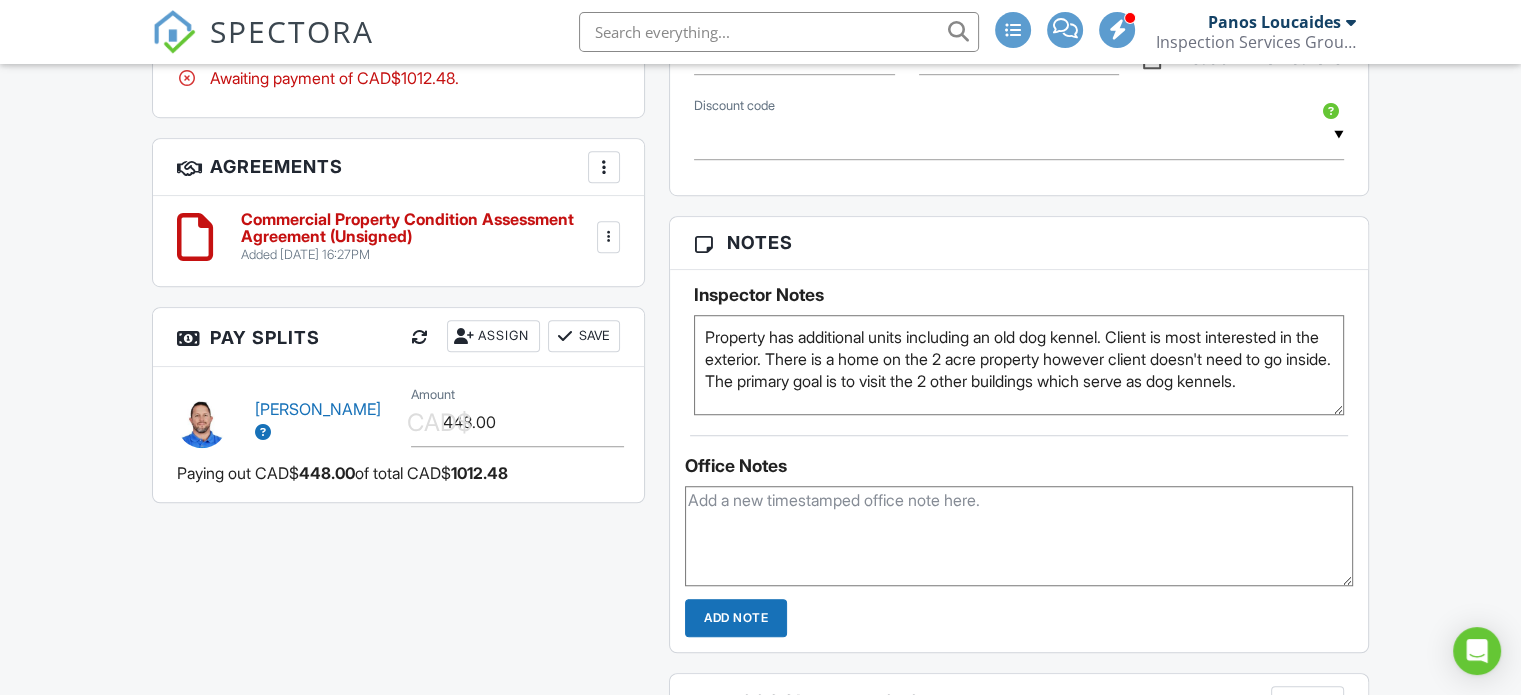 click on "SPECTORA
Panos Loucaides
Inspection Services Group Inc
Role:
Inspector
Change Role
Dashboard
New Inspection
Inspections
Calendar
Template Editor
Contacts
Automations
Team
Metrics
Payments
Data Exports
Billing
Conversations
Tasks
Reporting
Advanced
Equipment
Settings
What's New
Sign Out
Change Active Role
Your account has more than one possible role. Please choose how you'd like to view the site:
Company/Agency
City
Role
Dashboard
Templates
Contacts
Metrics
Automations
Advanced
Settings
Support Center
Inspection Details
Client View
More" at bounding box center [760, 525] 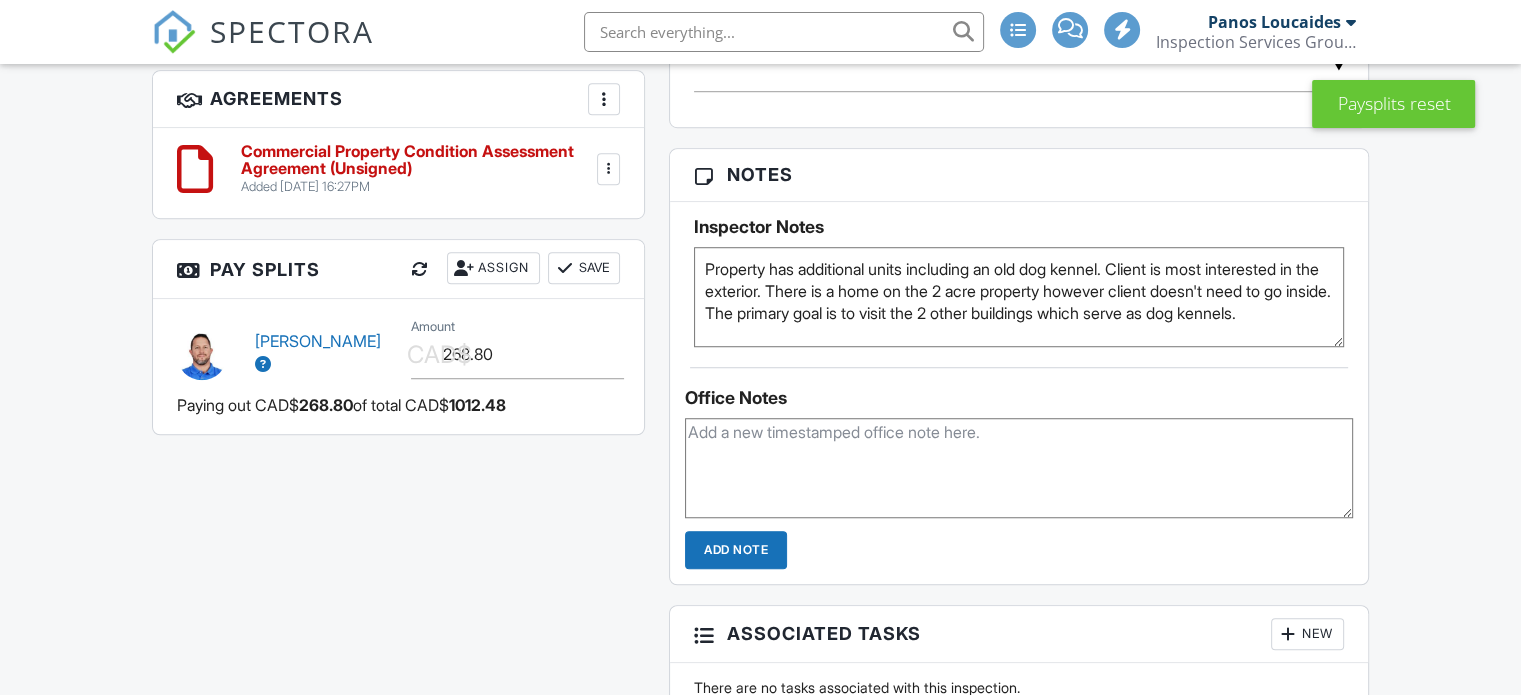 scroll, scrollTop: 1423, scrollLeft: 0, axis: vertical 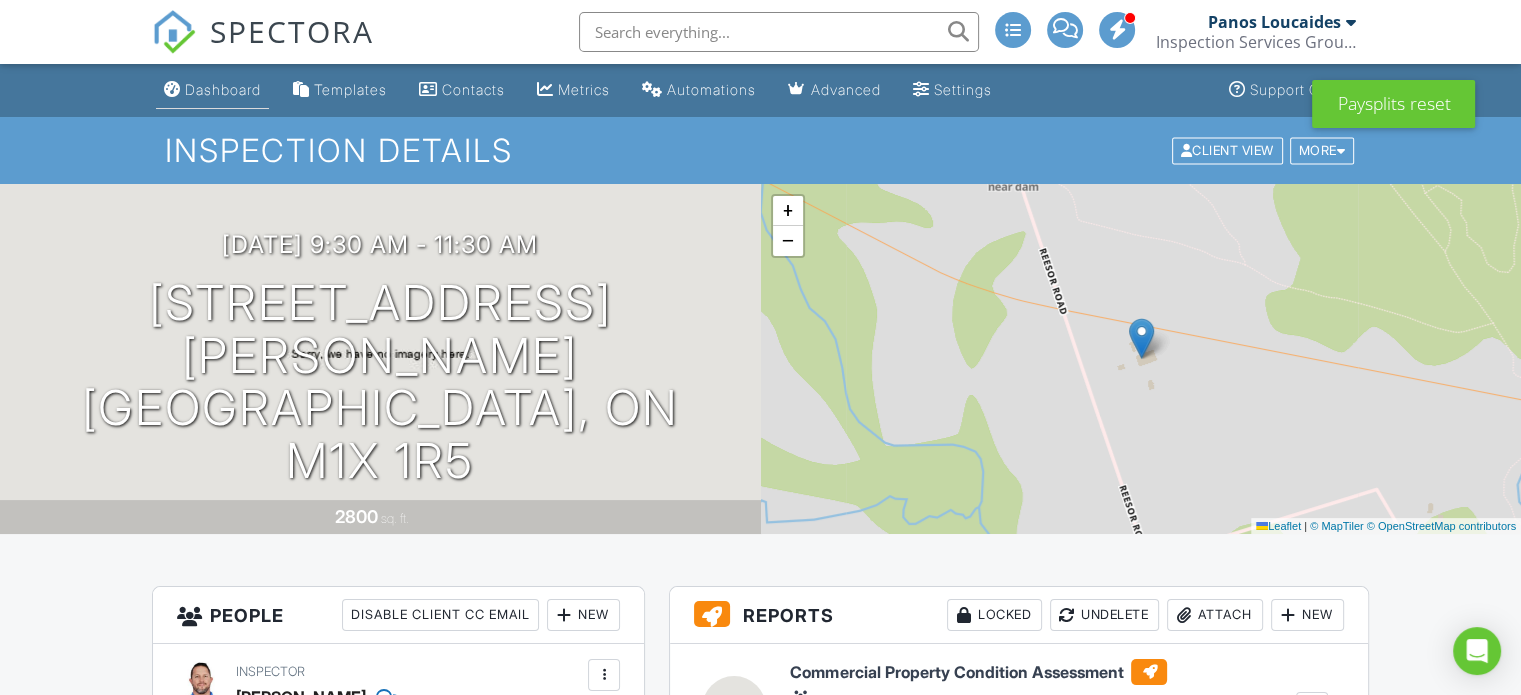 click on "Dashboard" at bounding box center (223, 89) 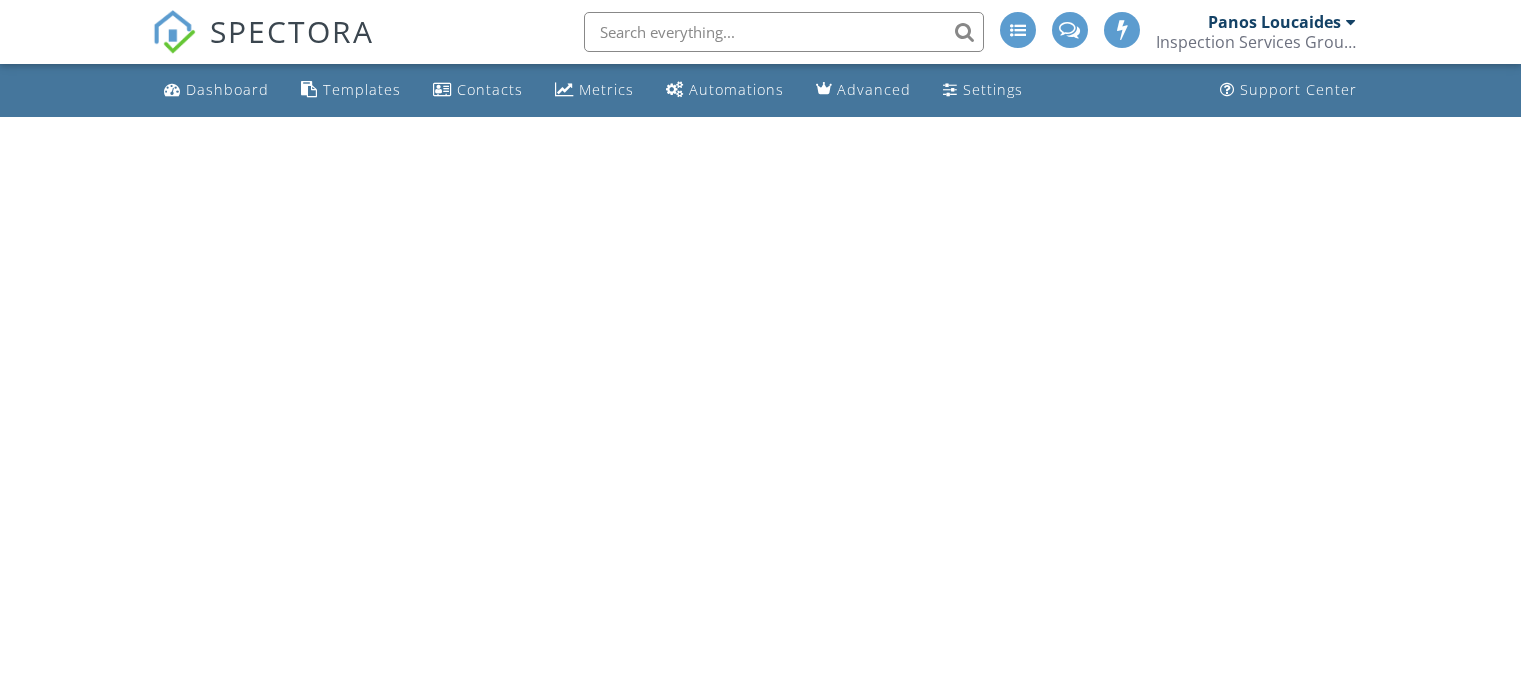 scroll, scrollTop: 0, scrollLeft: 0, axis: both 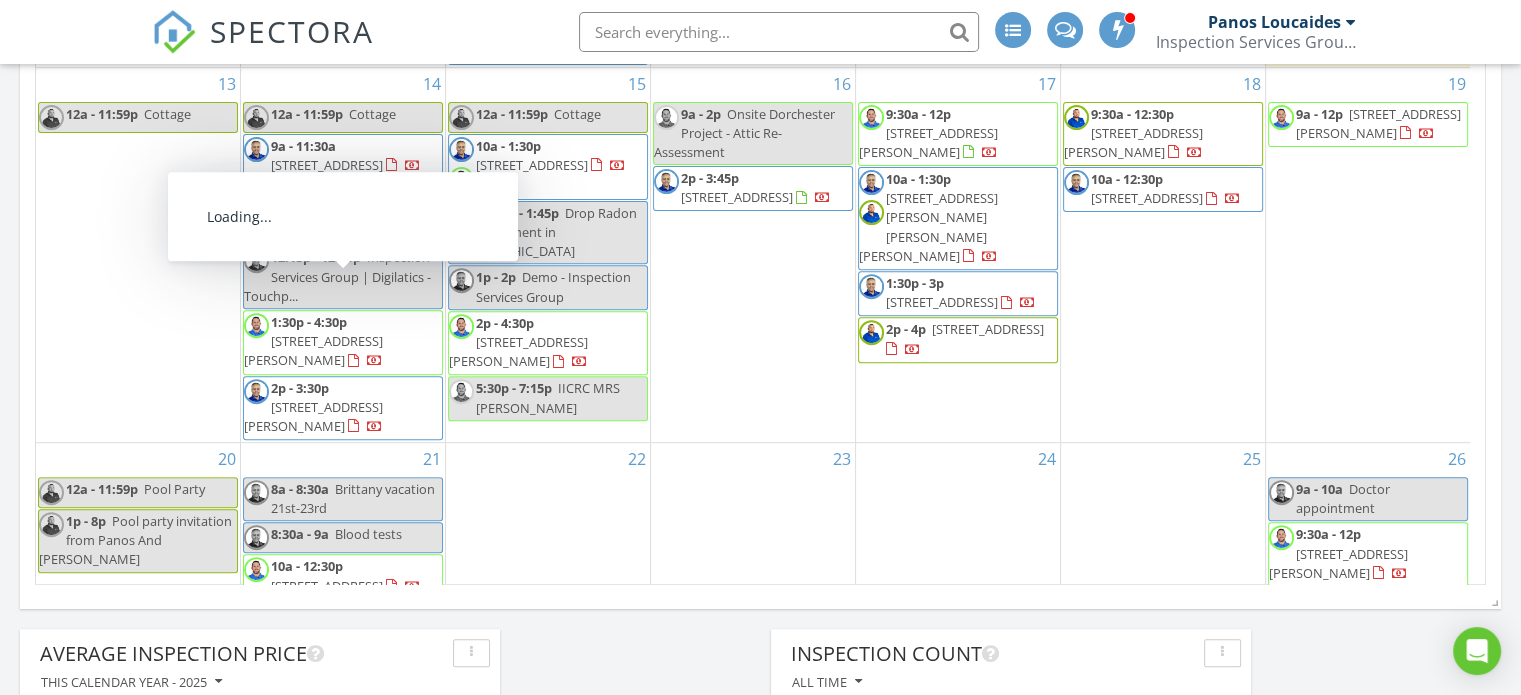 click on "1:30p - 4:30p
[STREET_ADDRESS][PERSON_NAME]" at bounding box center [313, 341] 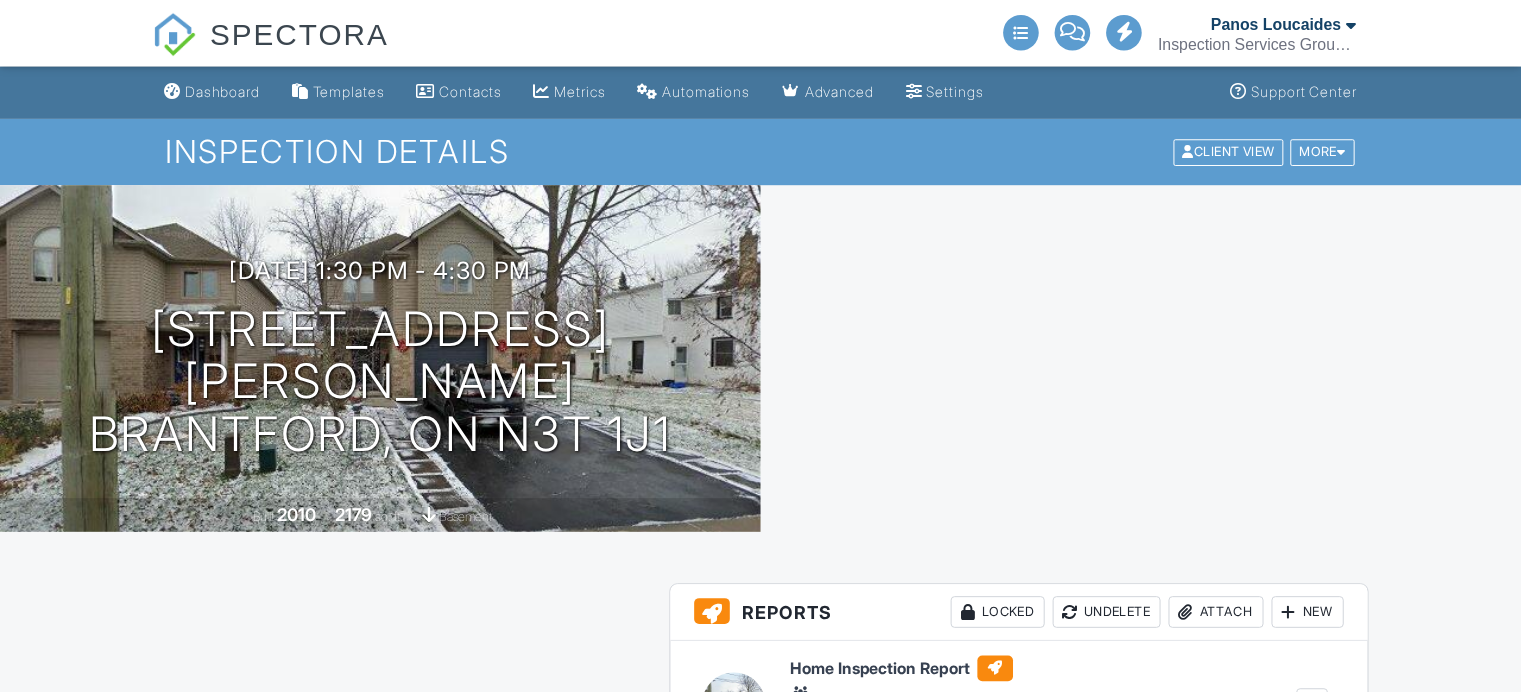 scroll, scrollTop: 0, scrollLeft: 0, axis: both 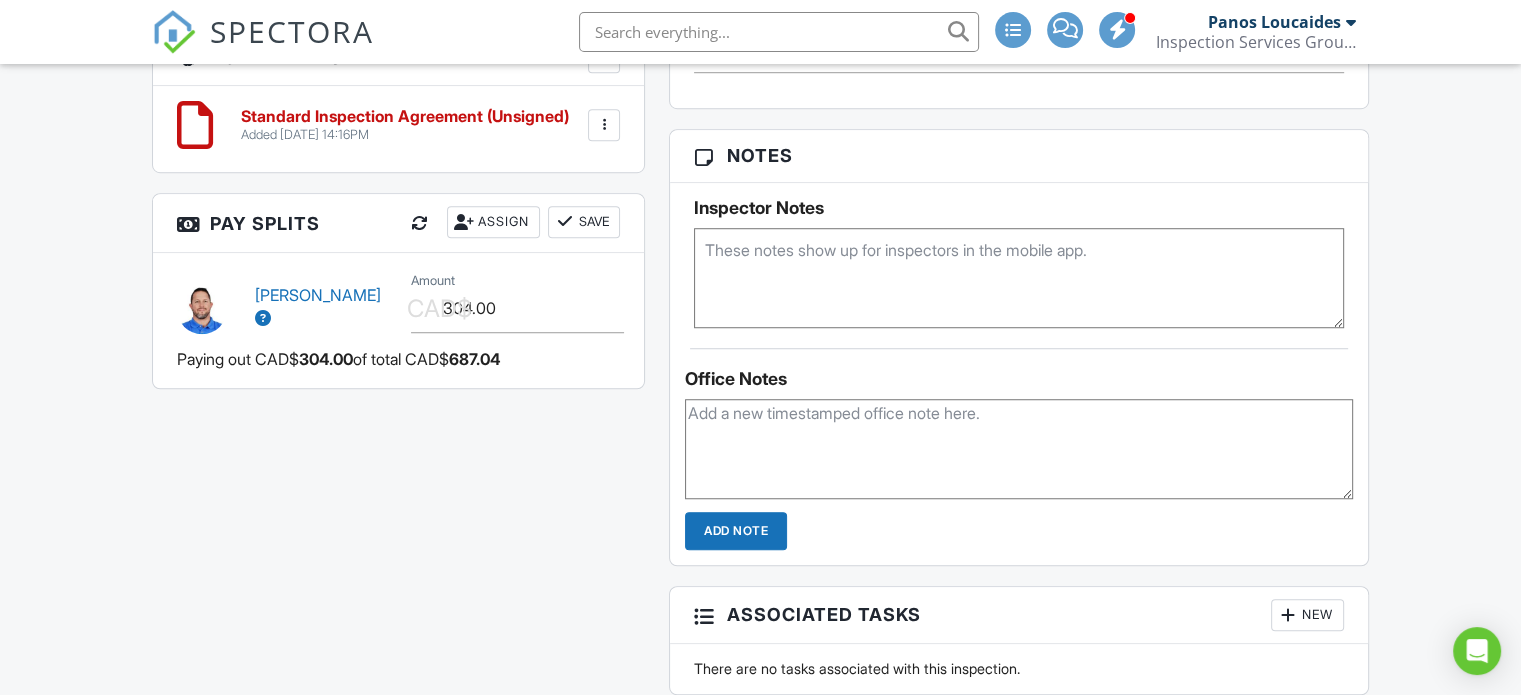 drag, startPoint x: 1525, startPoint y: 115, endPoint x: 1491, endPoint y: 377, distance: 264.1969 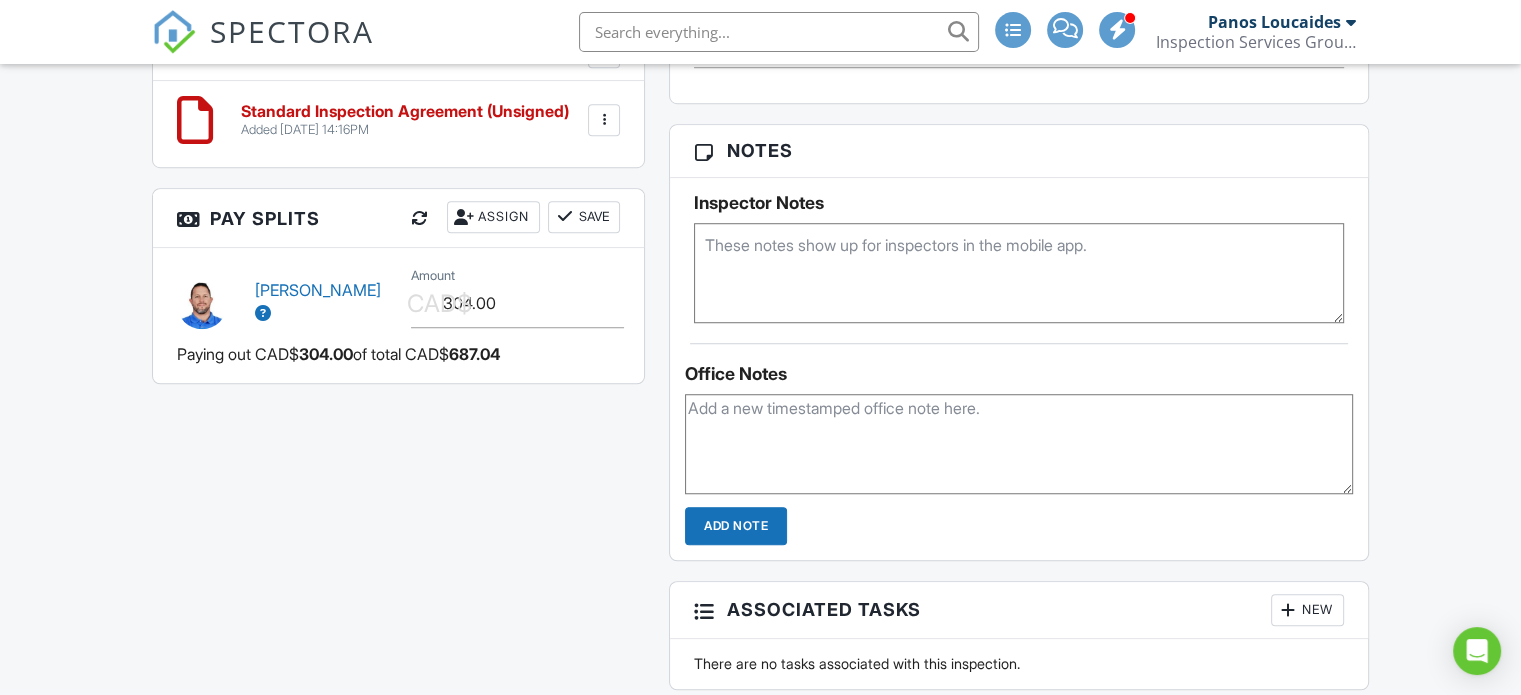 click at bounding box center (420, 218) 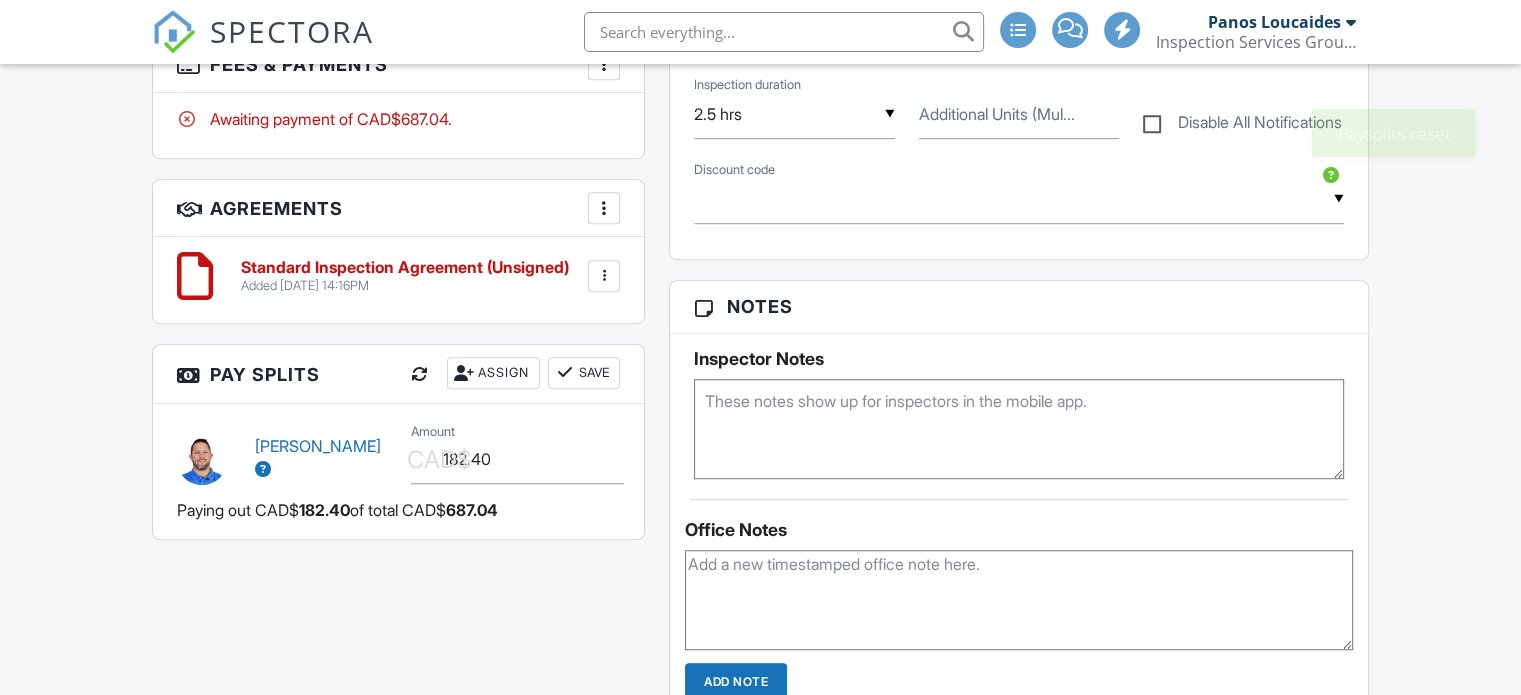 scroll, scrollTop: 1447, scrollLeft: 0, axis: vertical 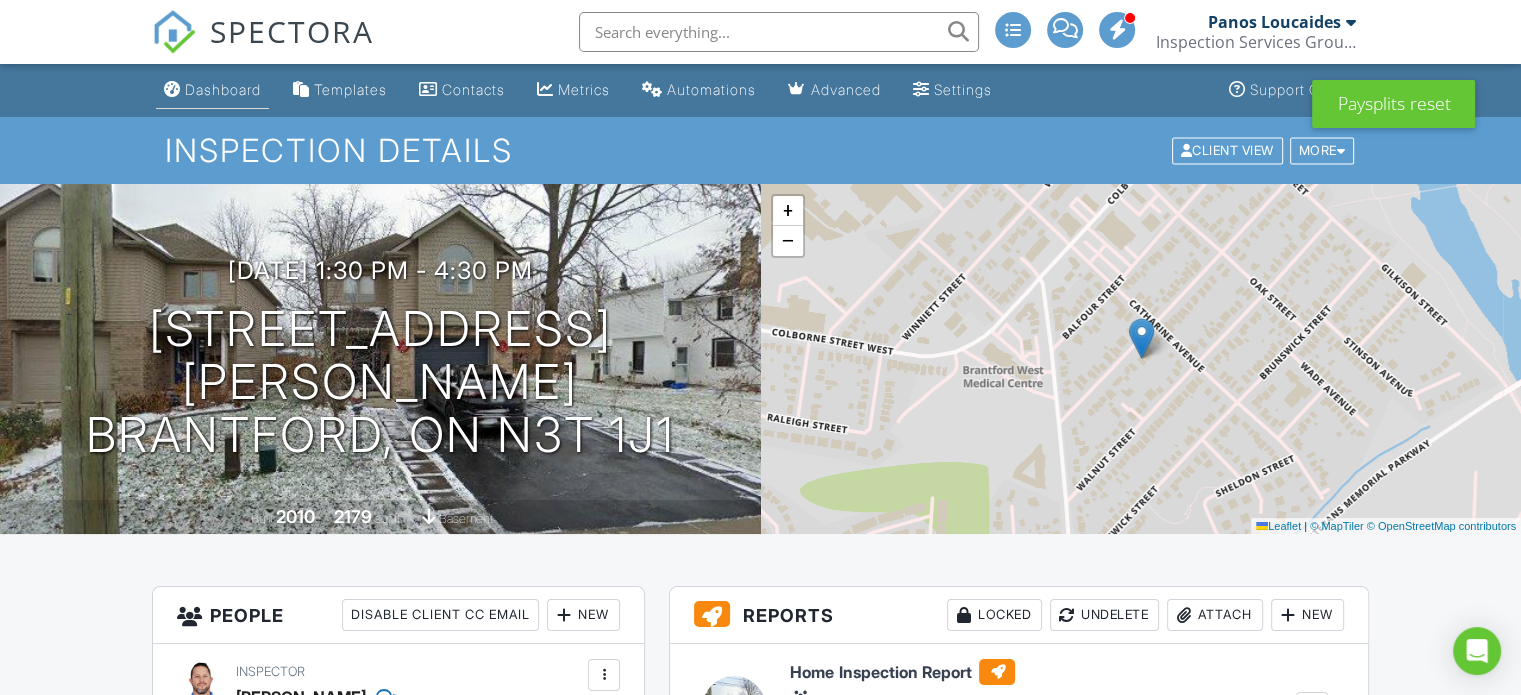 click on "Dashboard" at bounding box center (223, 89) 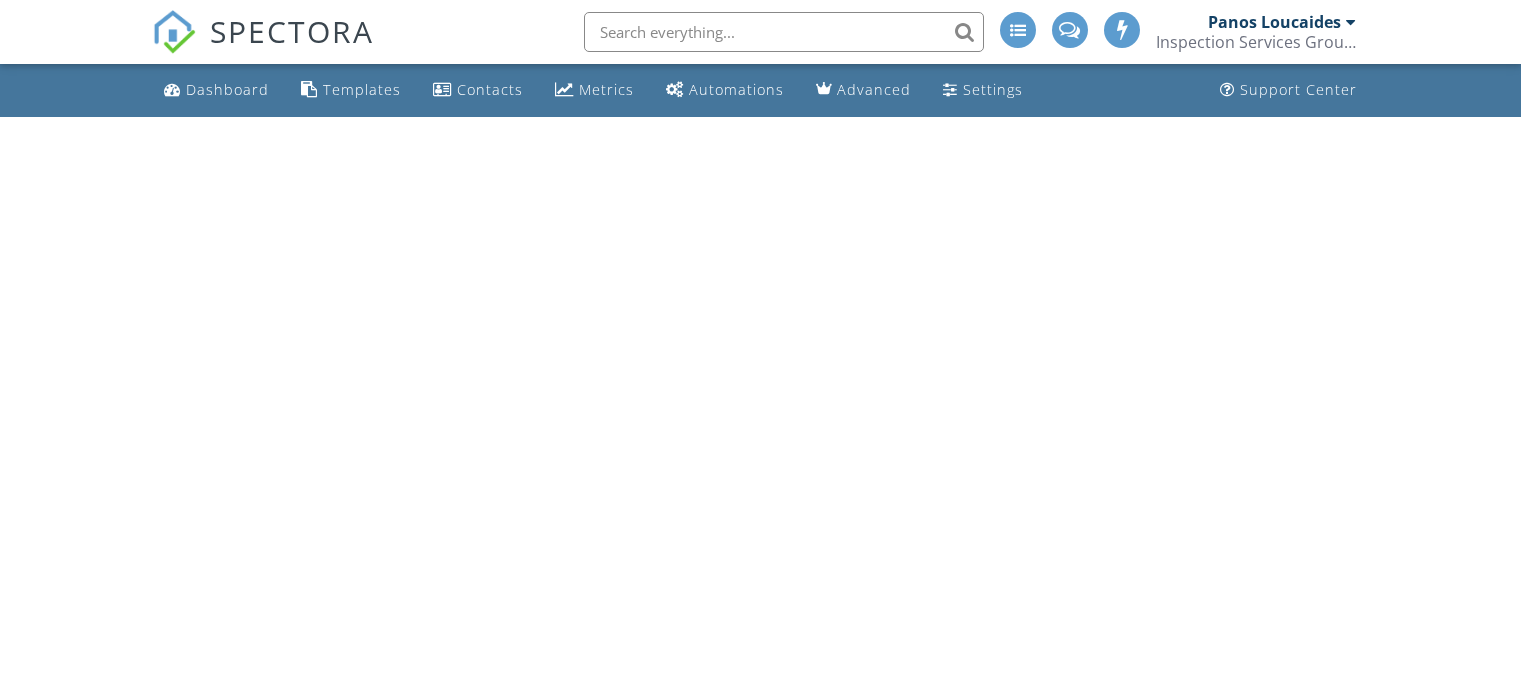 scroll, scrollTop: 0, scrollLeft: 0, axis: both 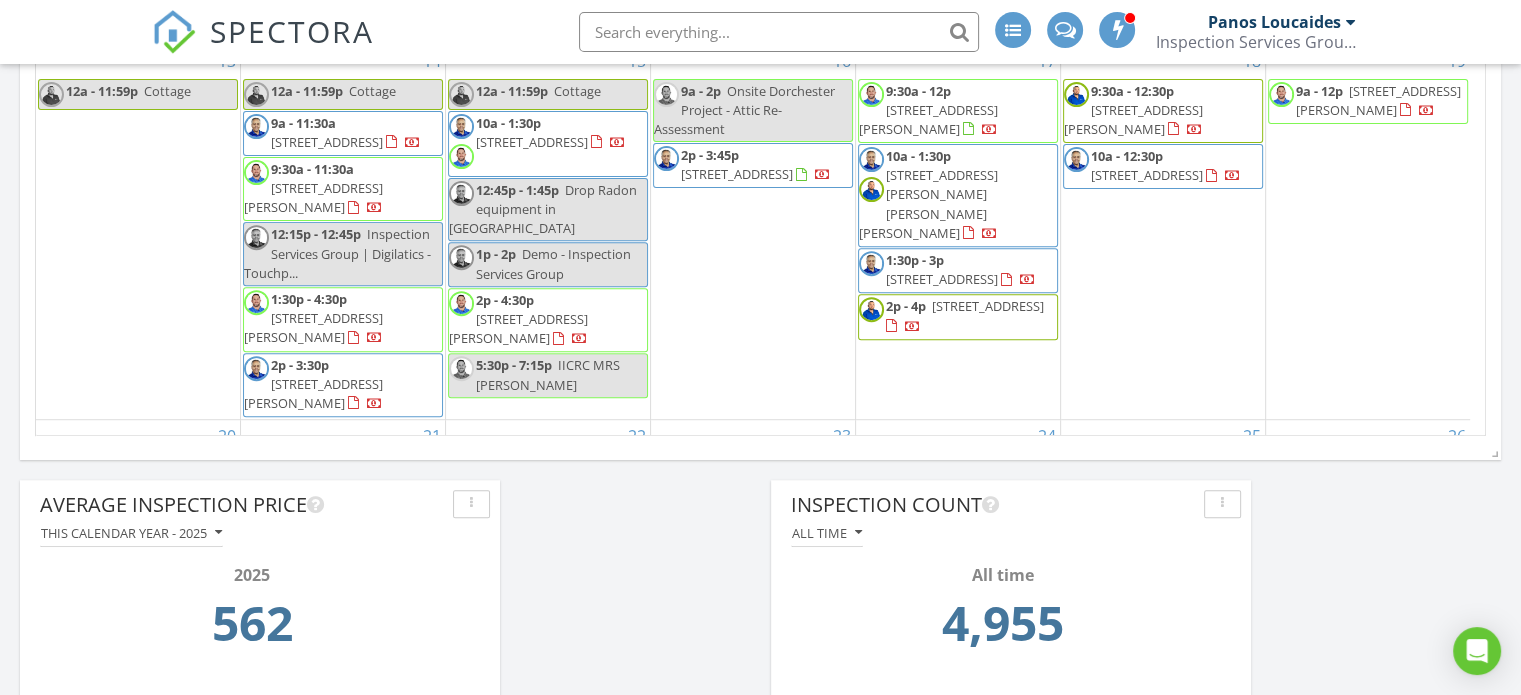 click on "520 Steeles Ave W, Vaughan L4J 0H2" at bounding box center (313, 393) 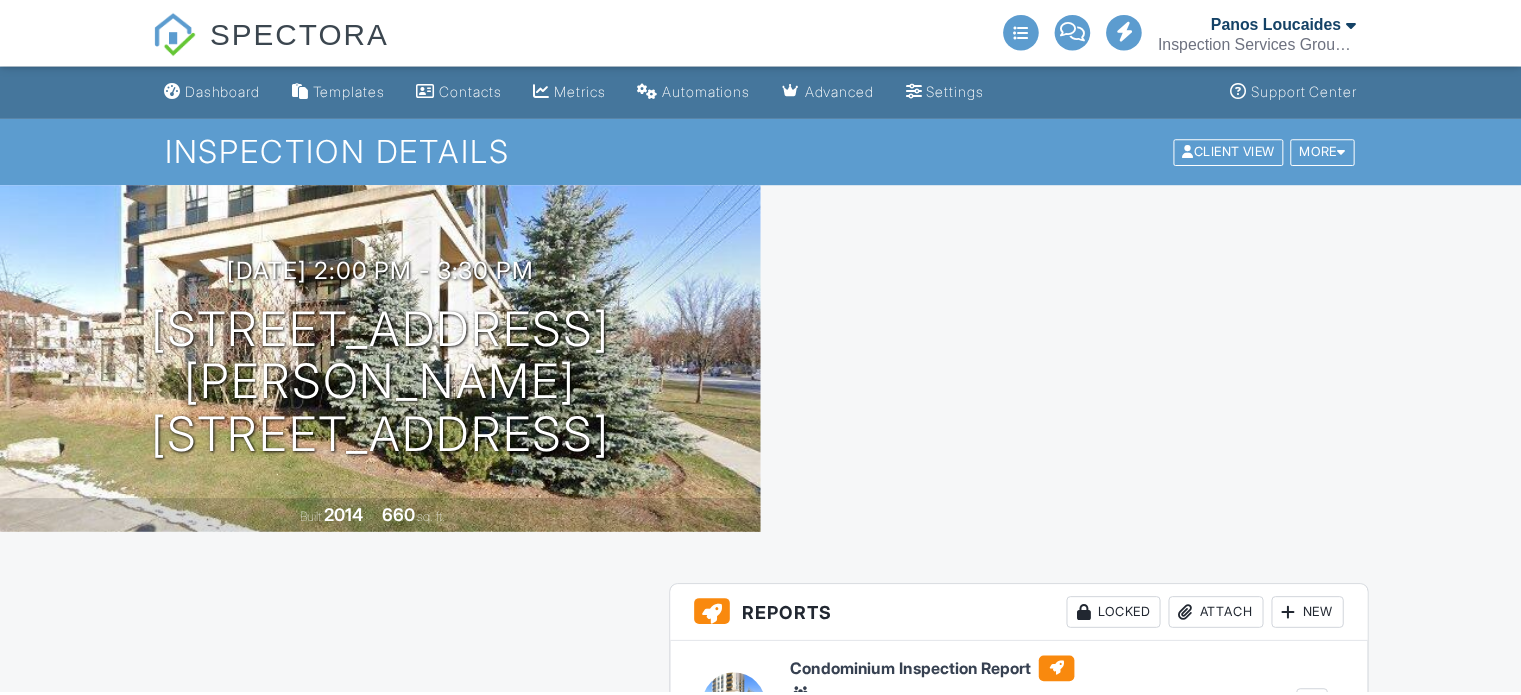 scroll, scrollTop: 0, scrollLeft: 0, axis: both 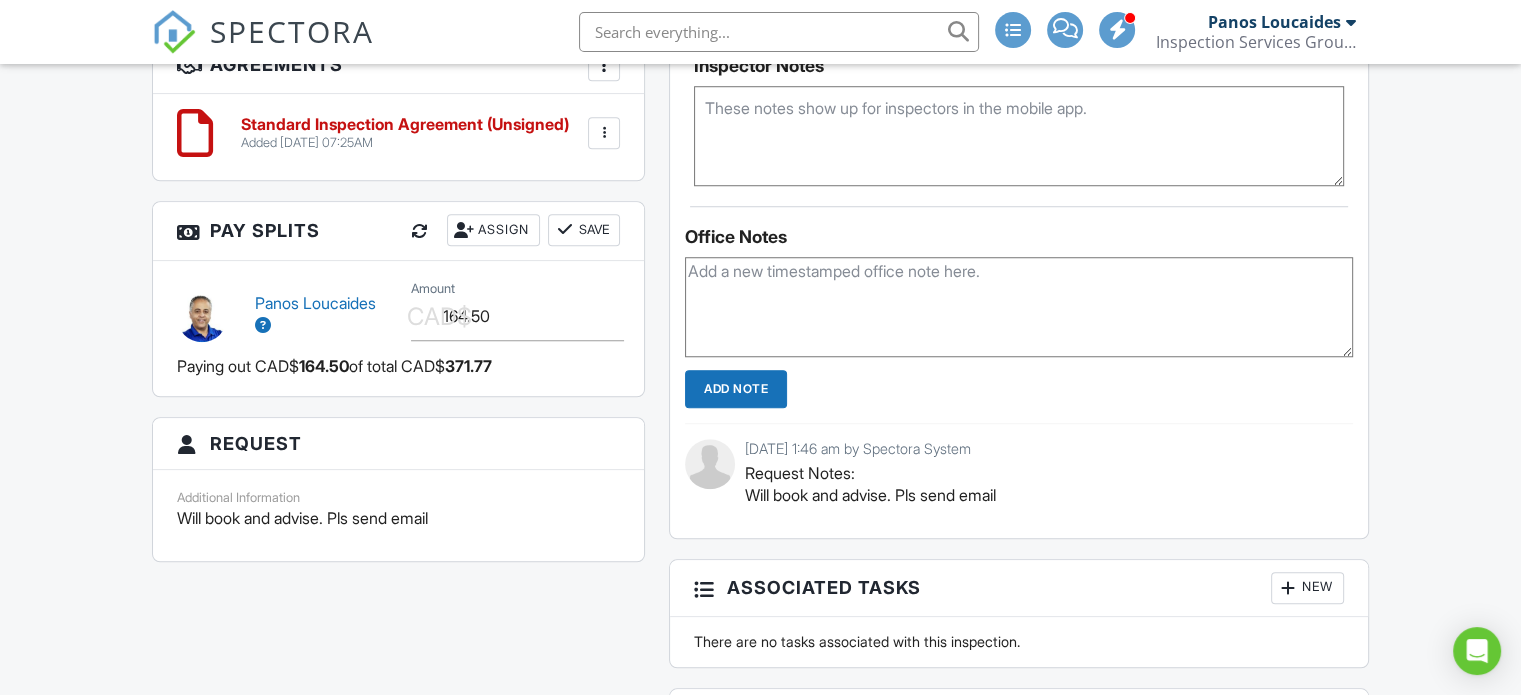 drag, startPoint x: 1527, startPoint y: 132, endPoint x: 679, endPoint y: 186, distance: 849.7176 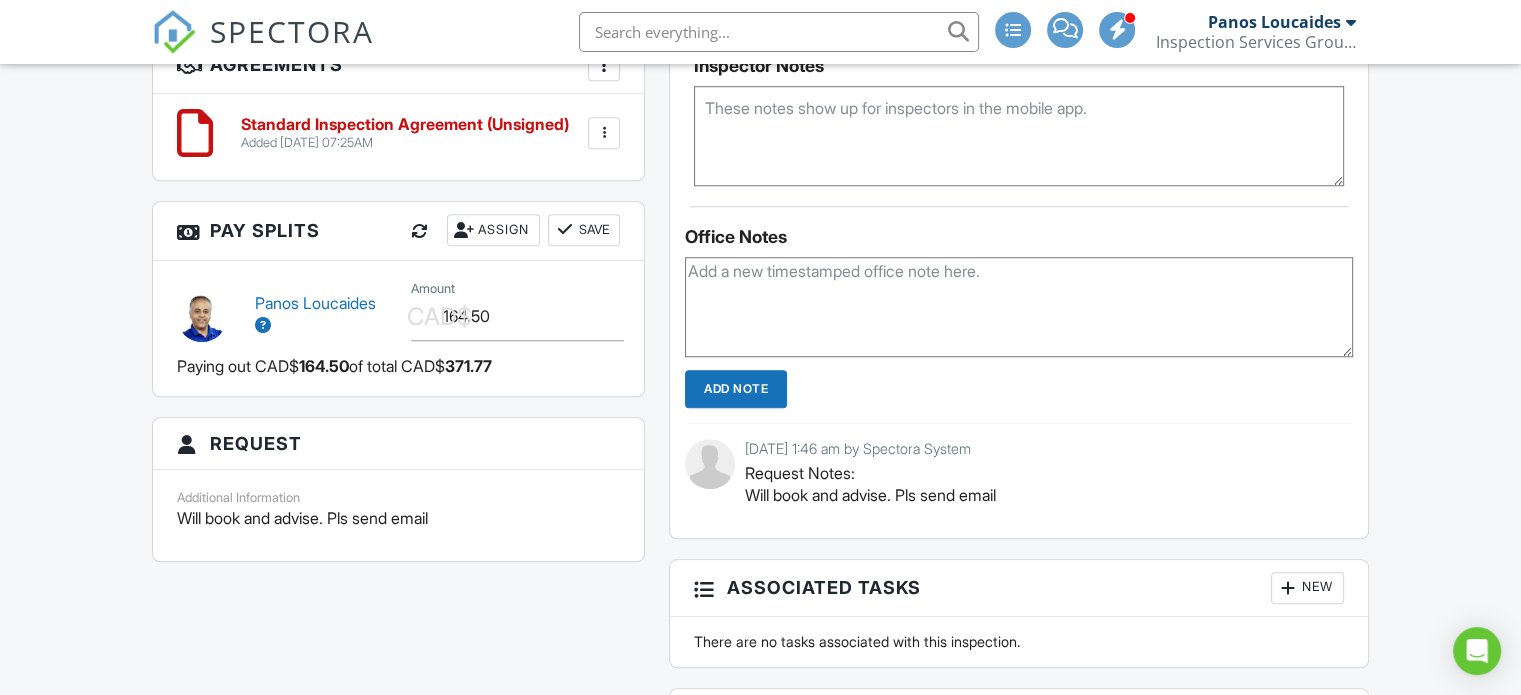 scroll, scrollTop: 1580, scrollLeft: 0, axis: vertical 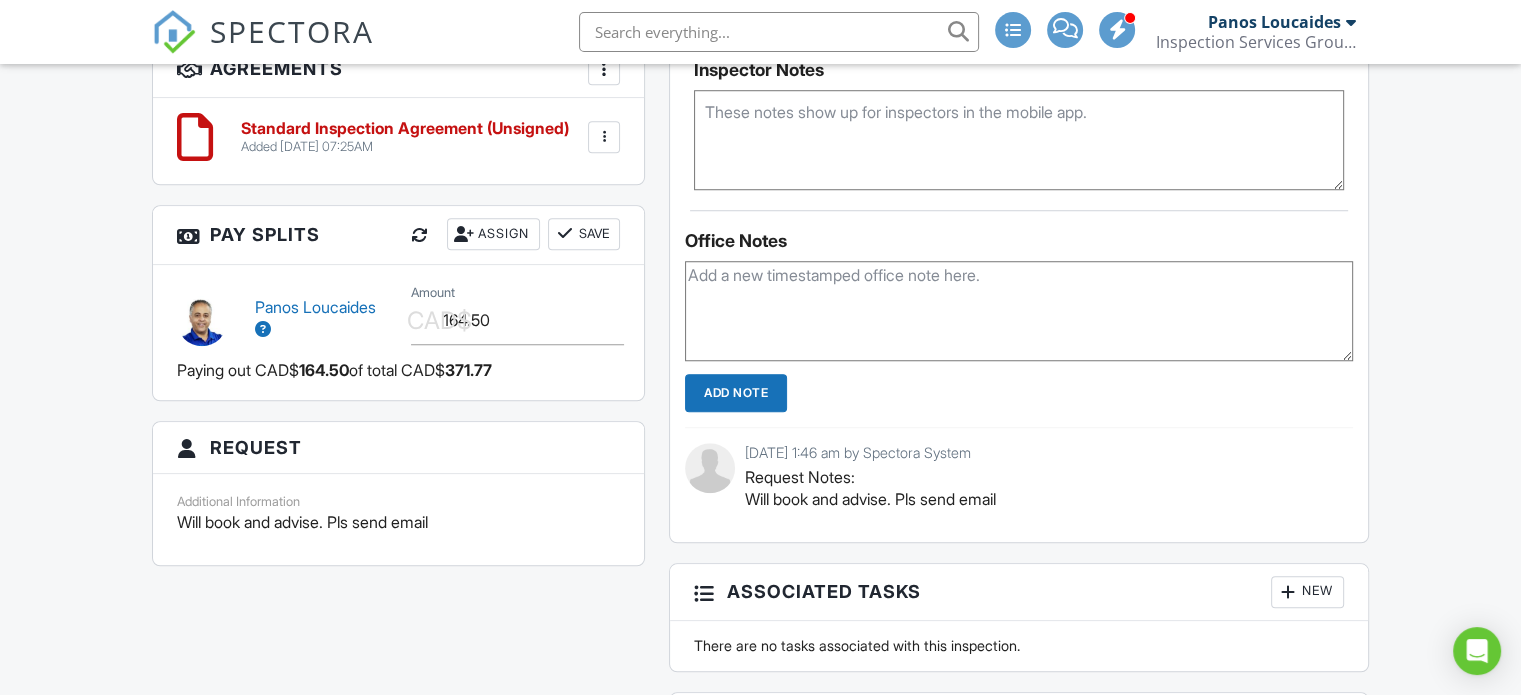 click at bounding box center [420, 235] 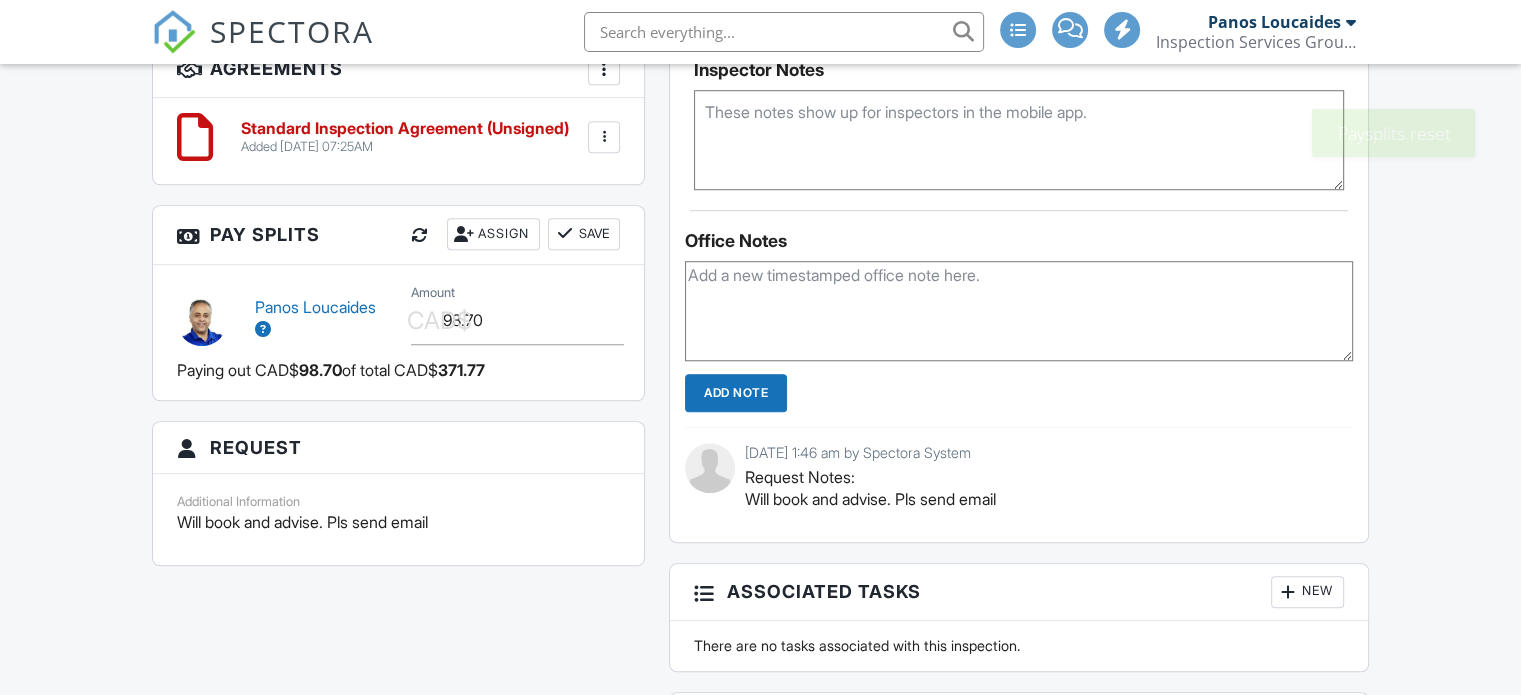 scroll, scrollTop: 1580, scrollLeft: 0, axis: vertical 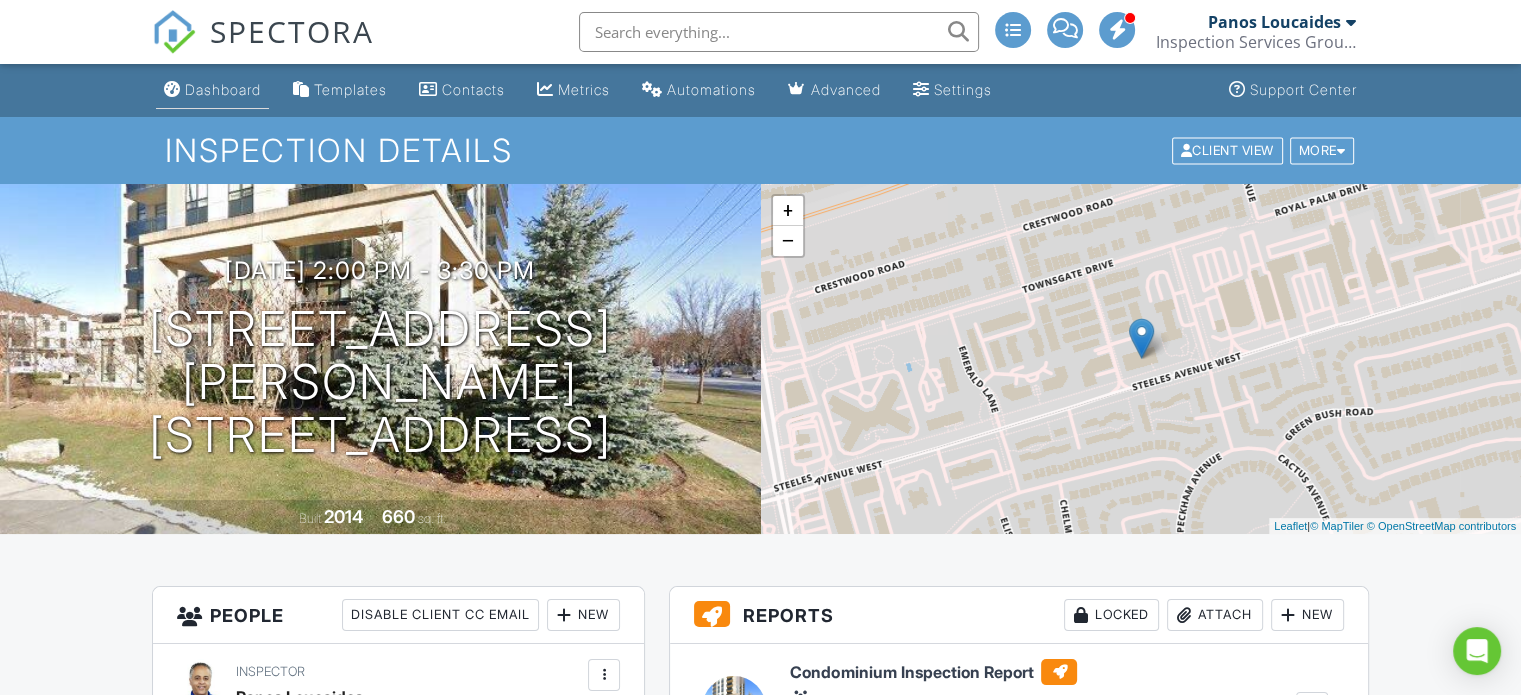 click on "Dashboard" at bounding box center [223, 89] 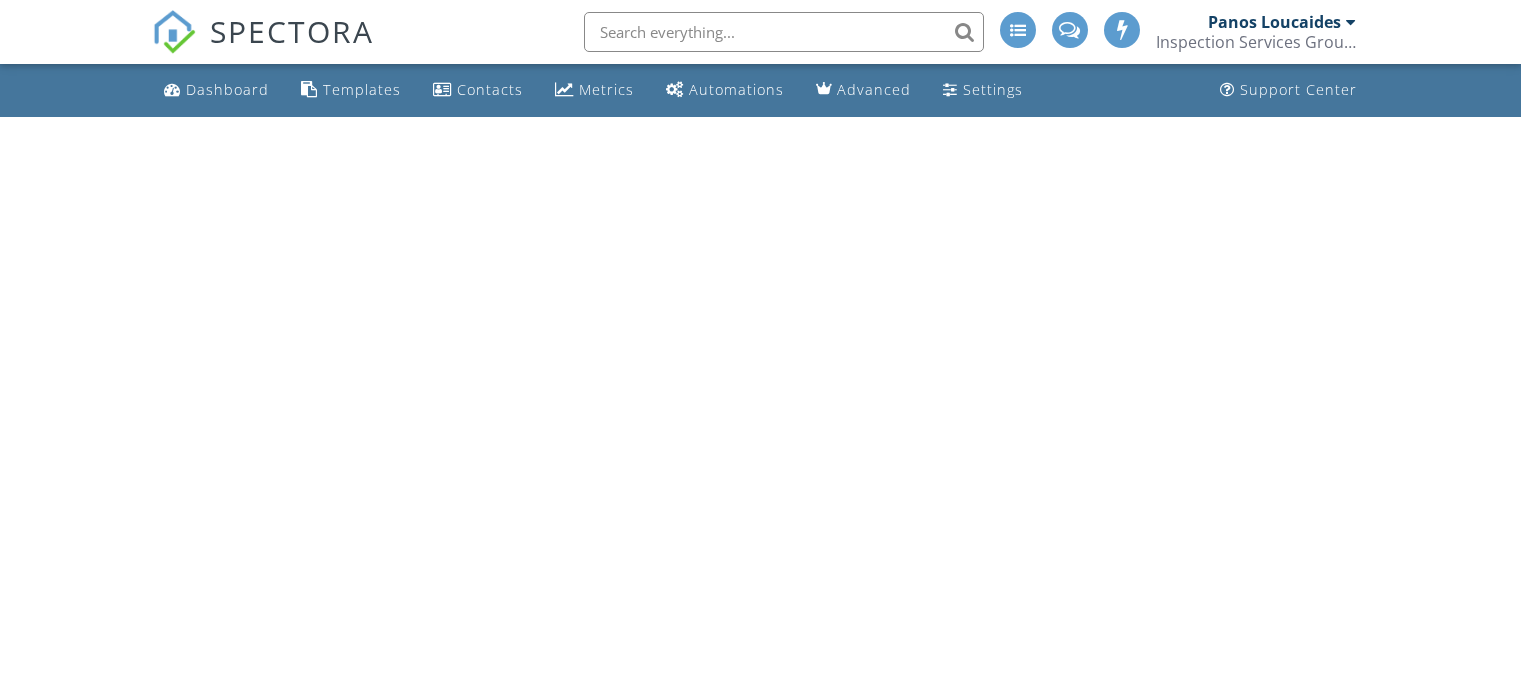 scroll, scrollTop: 0, scrollLeft: 0, axis: both 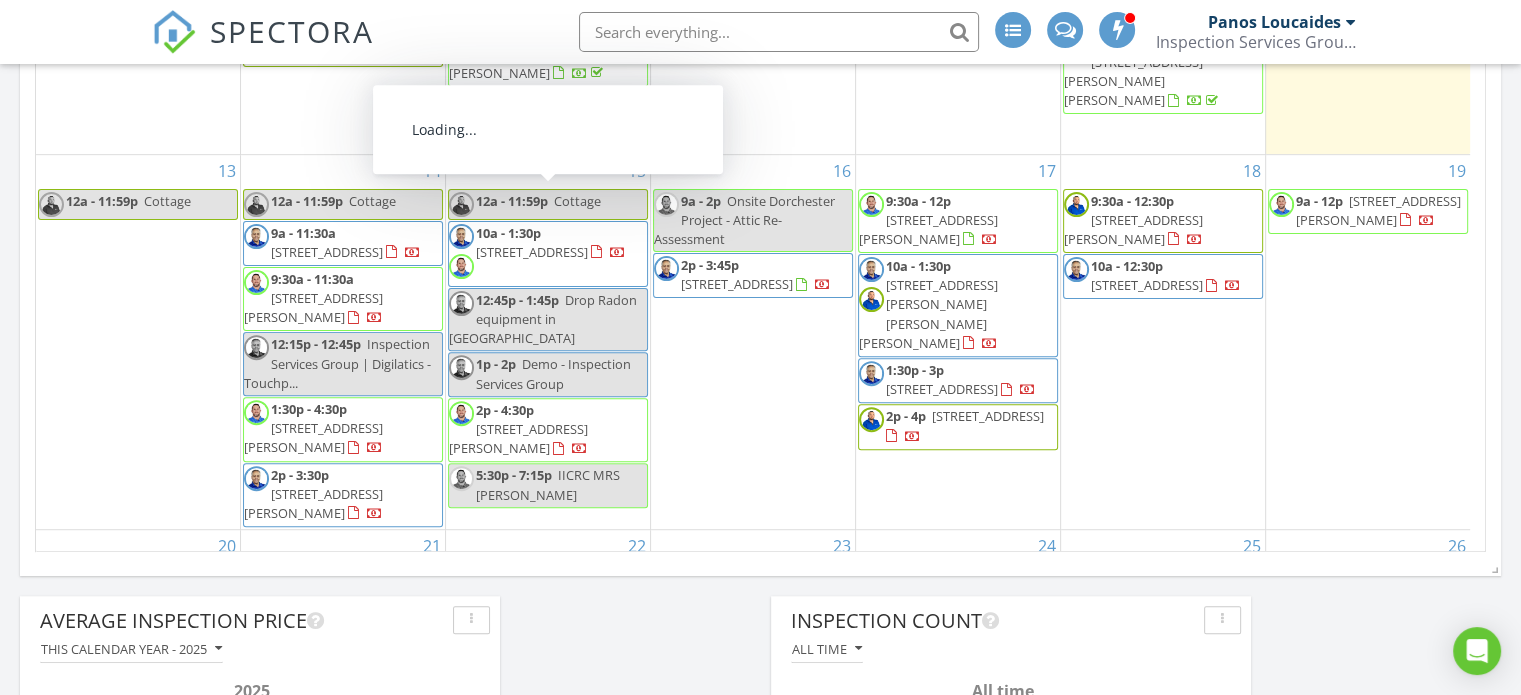click on "13 Bluff Trail, Nobleton L0G 1N0" at bounding box center [532, 252] 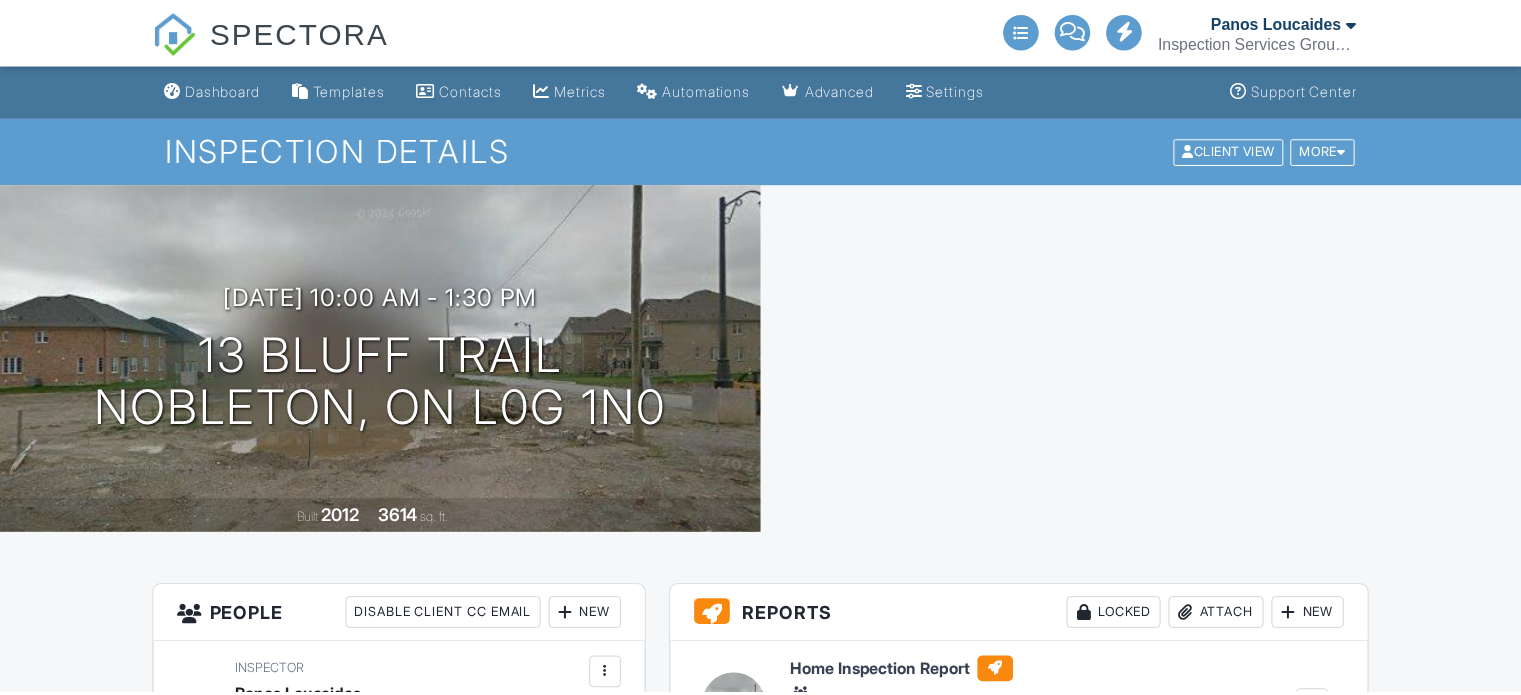 scroll, scrollTop: 0, scrollLeft: 0, axis: both 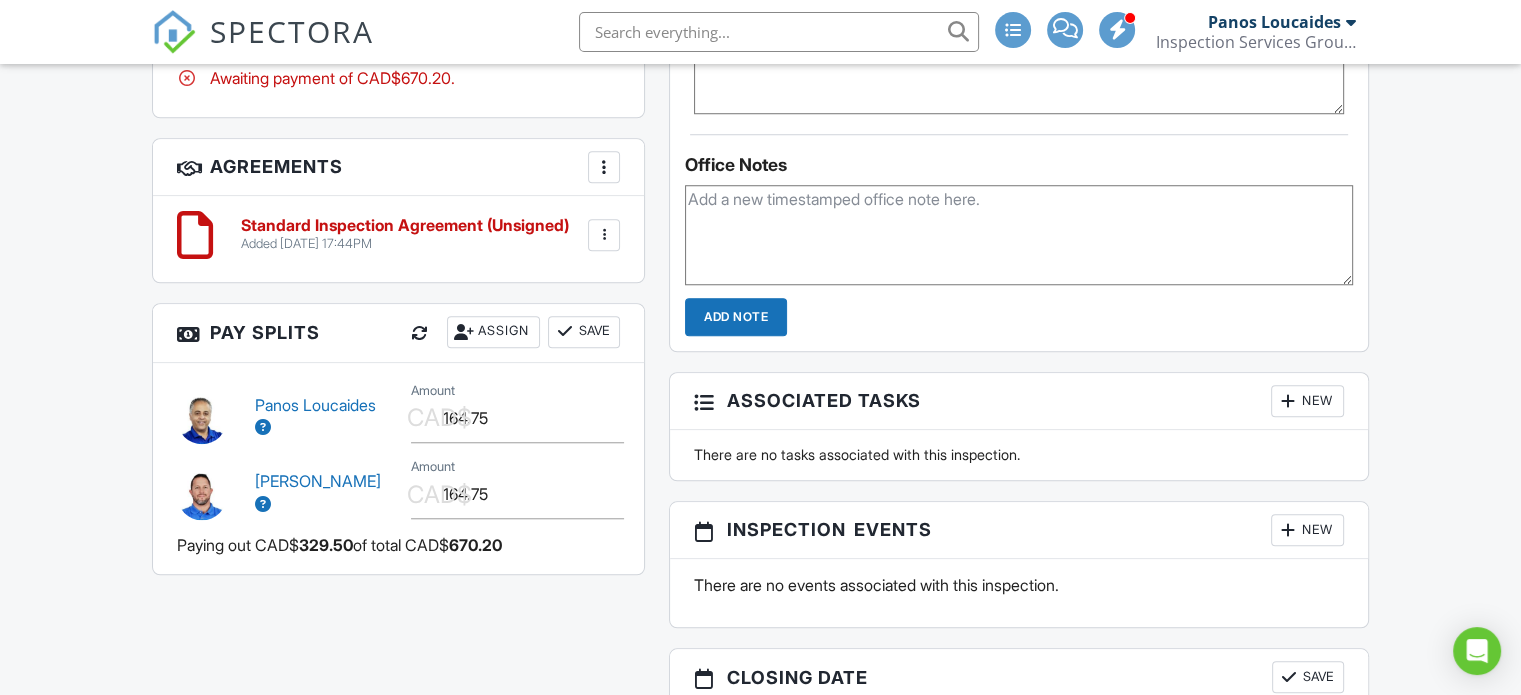 drag, startPoint x: 1528, startPoint y: 123, endPoint x: 1516, endPoint y: 435, distance: 312.23068 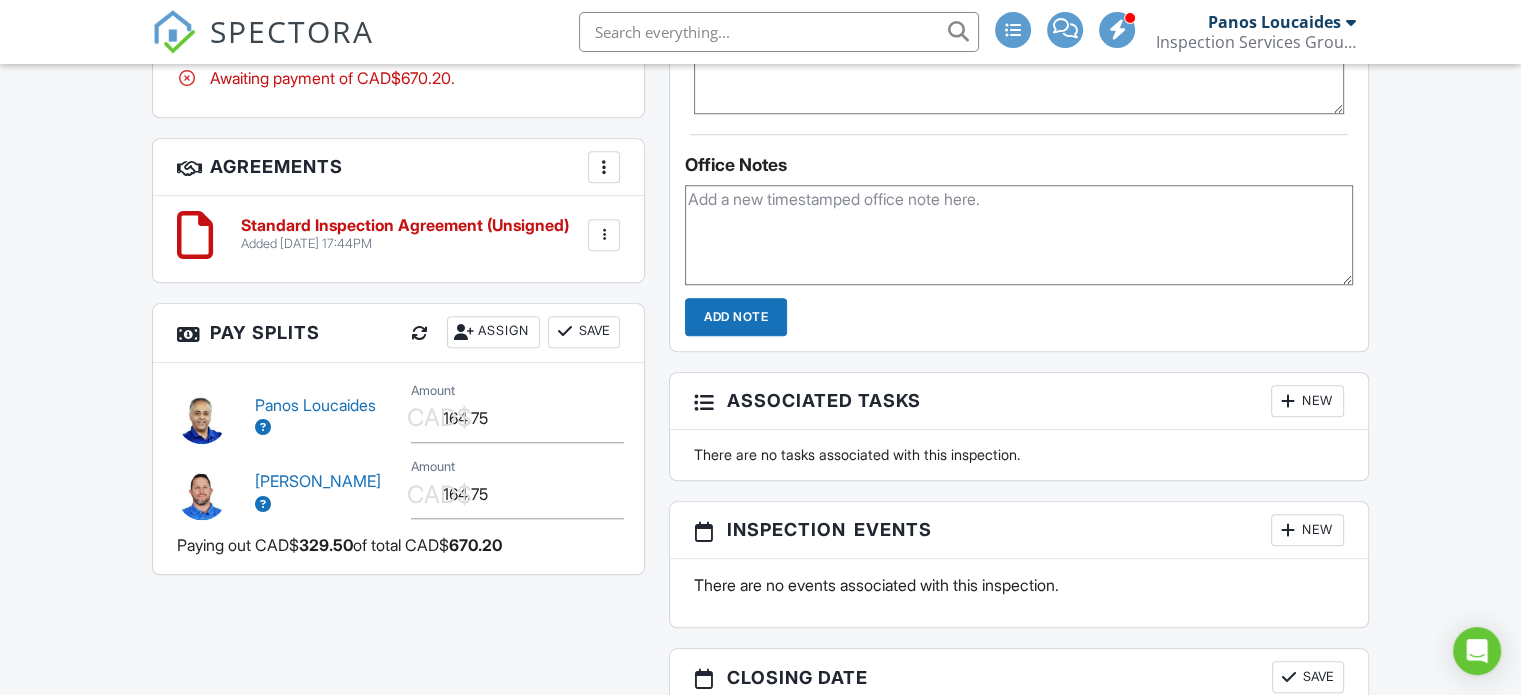 click at bounding box center [420, 333] 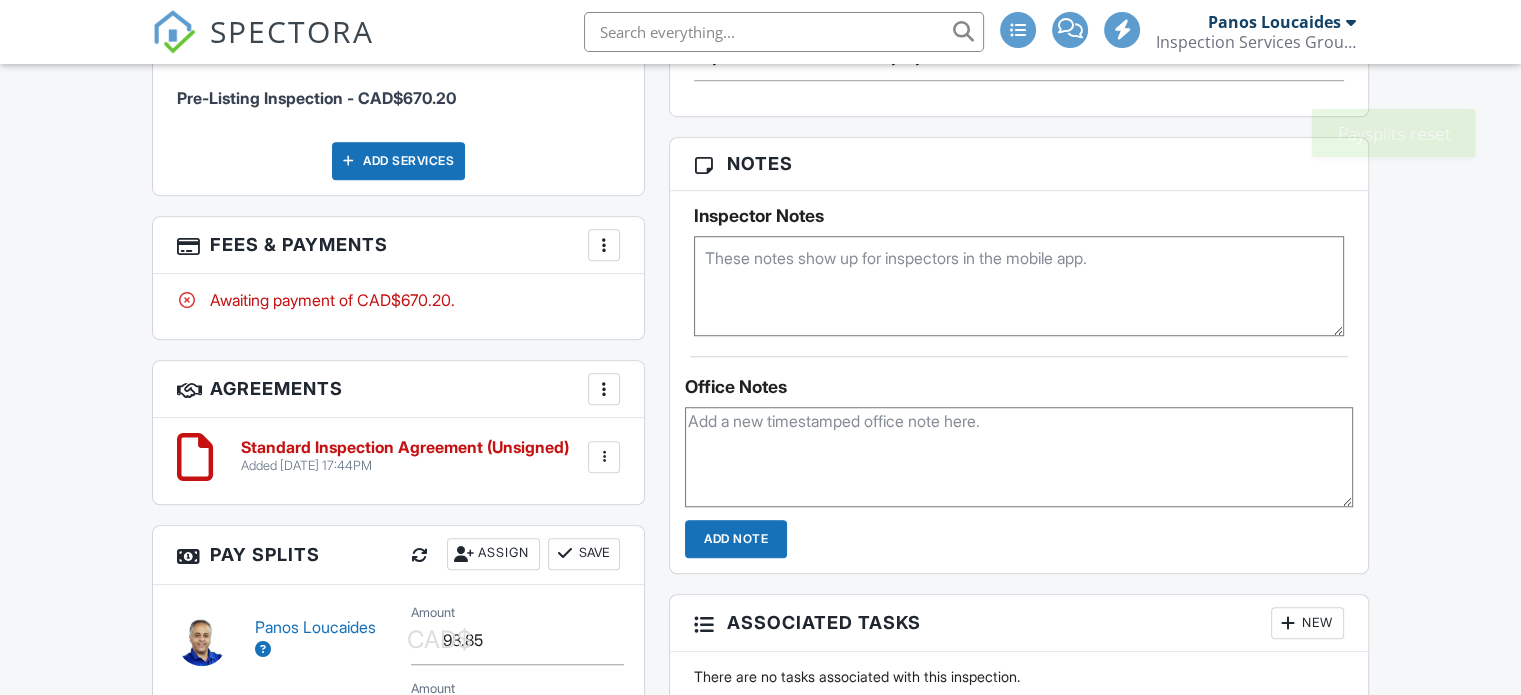 scroll, scrollTop: 1657, scrollLeft: 0, axis: vertical 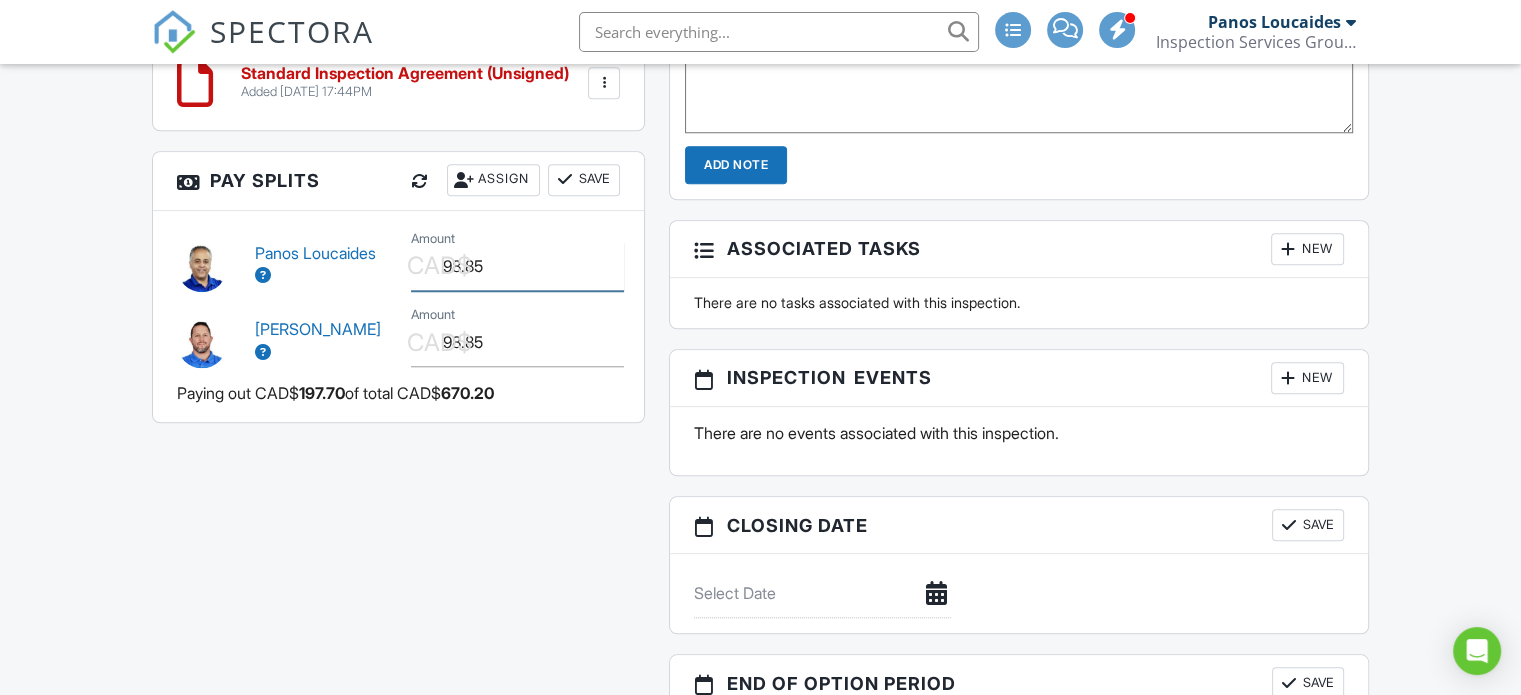 drag, startPoint x: 470, startPoint y: 259, endPoint x: 386, endPoint y: 231, distance: 88.54378 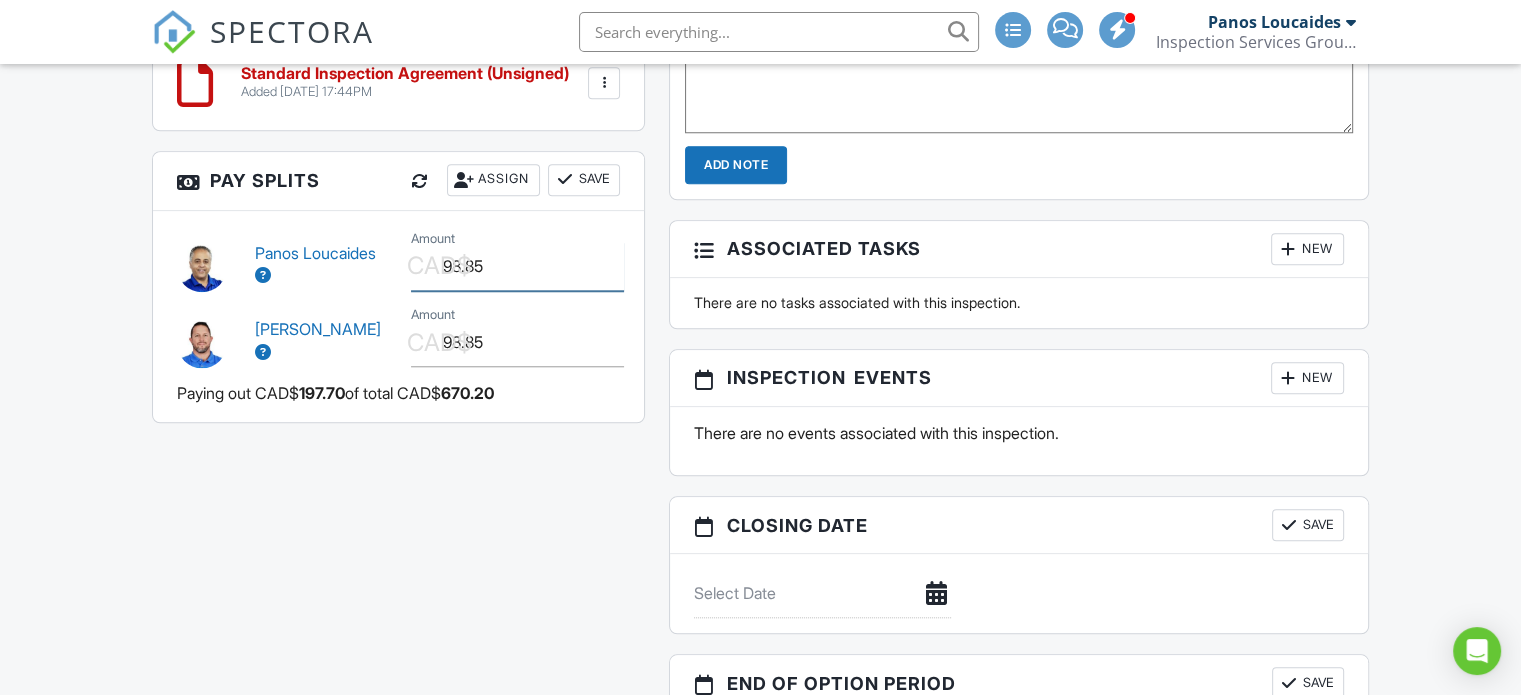 click on "Panos Loucaides
CAD$
Amount
98.85" at bounding box center (398, 264) 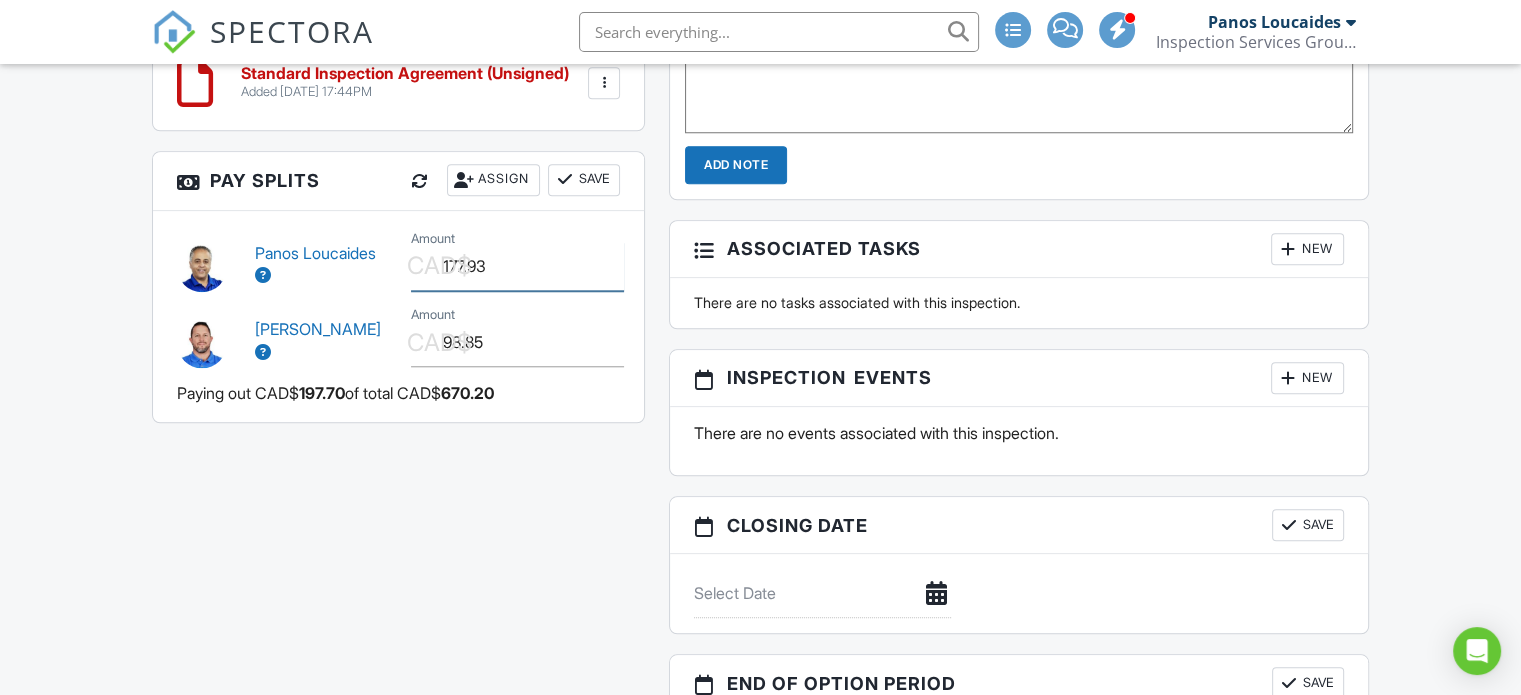 type on "177.93" 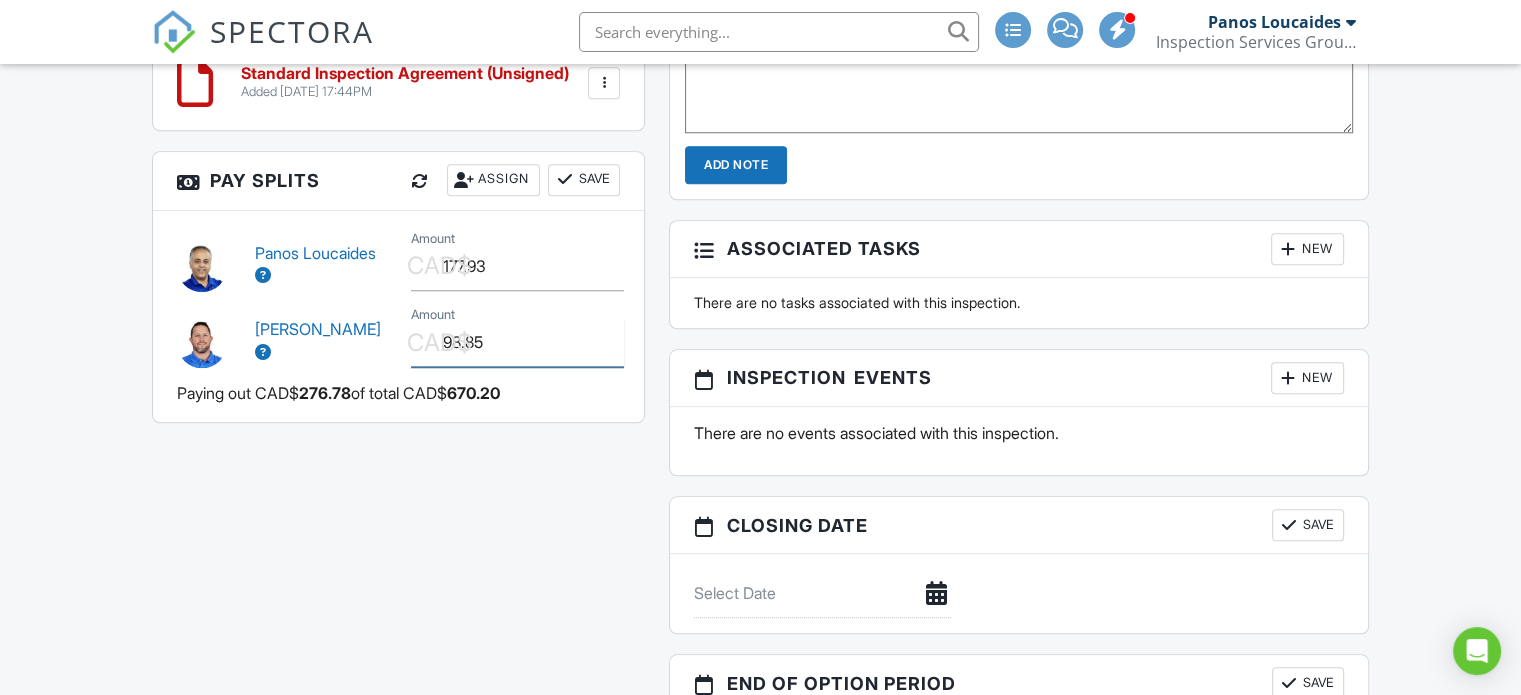 drag, startPoint x: 534, startPoint y: 342, endPoint x: 390, endPoint y: 325, distance: 145 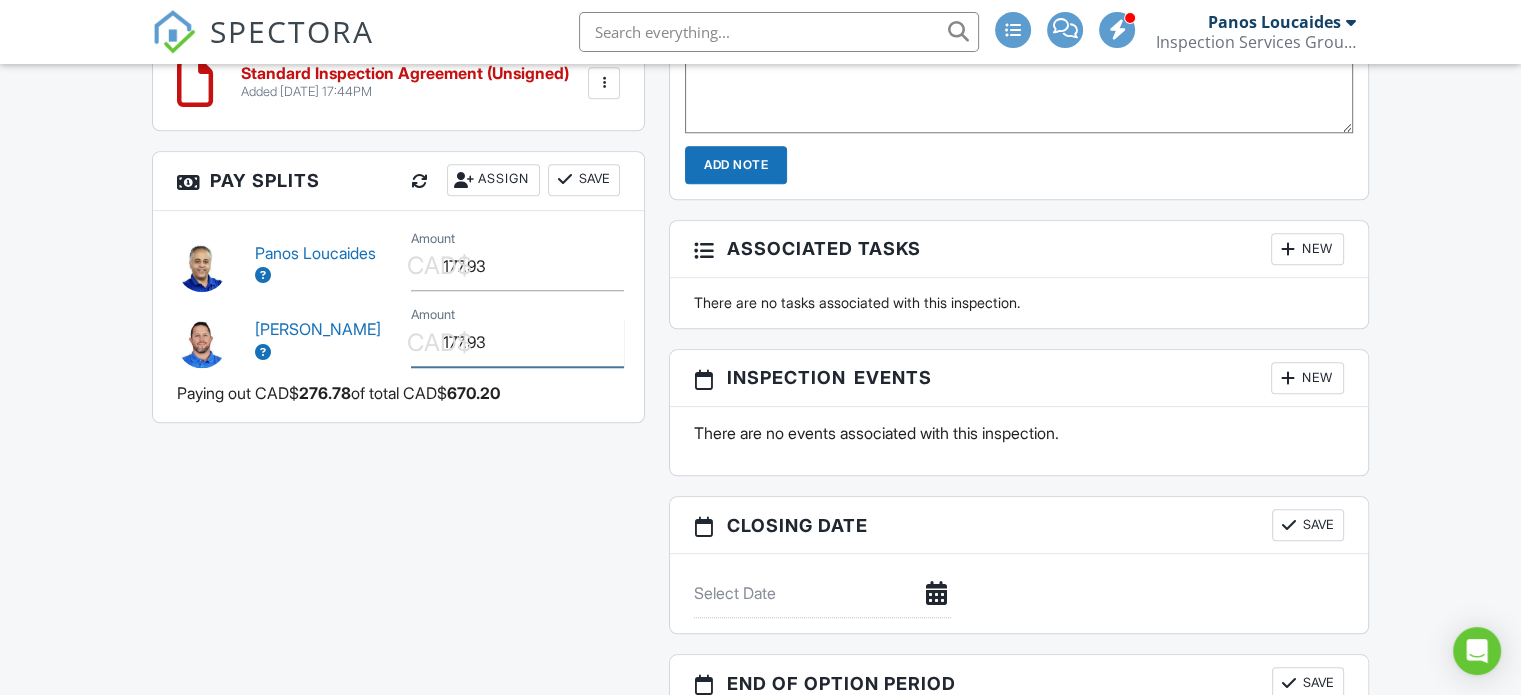 type on "177.93" 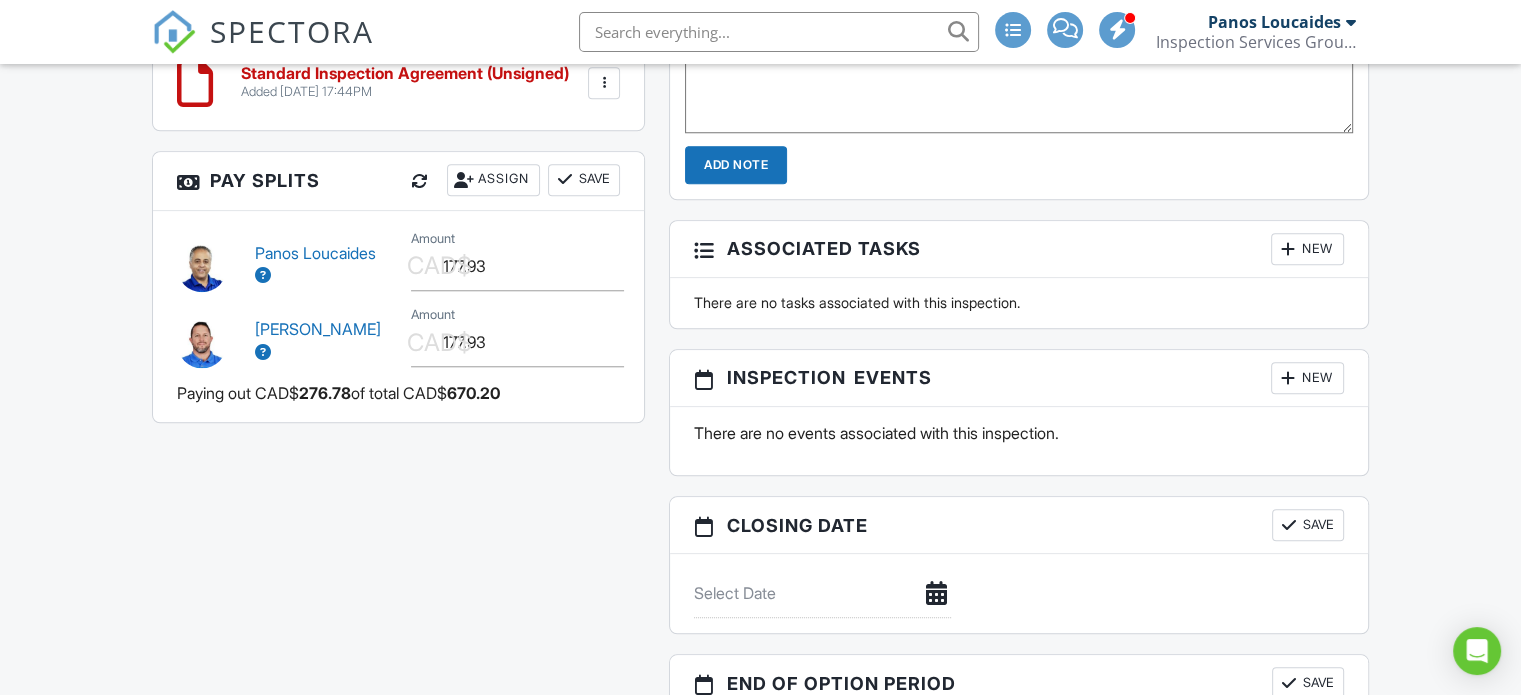 click on "All emails and texts are disabled for this inspection!
All emails and texts have been disabled for this inspection. This may have happened due to someone manually disabling them or this inspection being unconfirmed when it was scheduled. To re-enable emails and texts for this inspection, click the button below.
Turn on emails and texts
Reports
Locked
Attach
New
Home Inspection Report
ISG Residential
Panos Loucaides, James Porteous
Edit
View
Home Inspection Report
ISG Residential
Panos Loucaides, James Porteous
This report will be built from your template on 07/15/25  3:00am
Quick Publish
Assign Inspectors
Copy
Build Now
Assign Inspectors
Delete
Publish All
Checking report completion
Publish report?
don't know where that is?
Cancel
Publish" at bounding box center [760, -205] 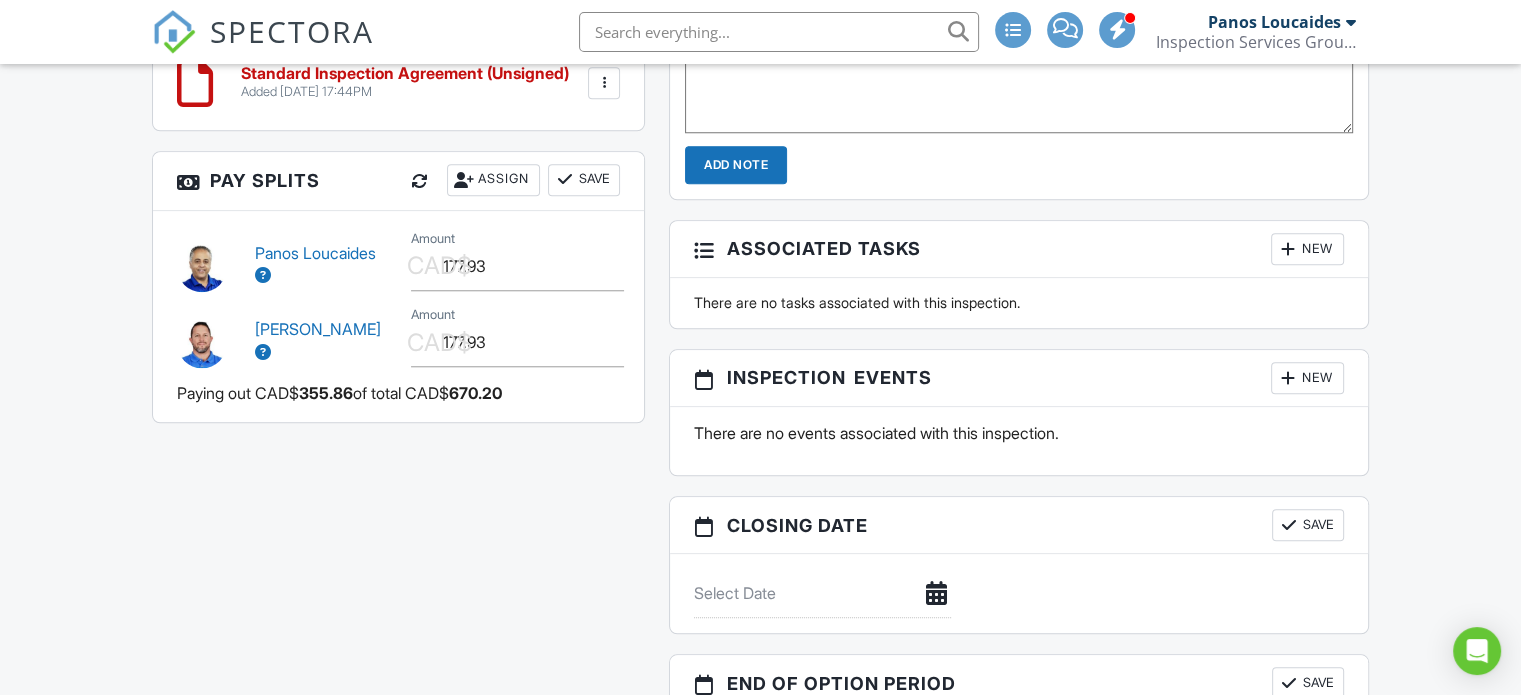 click on "Pay Splits
Assign
Save" at bounding box center [398, 181] 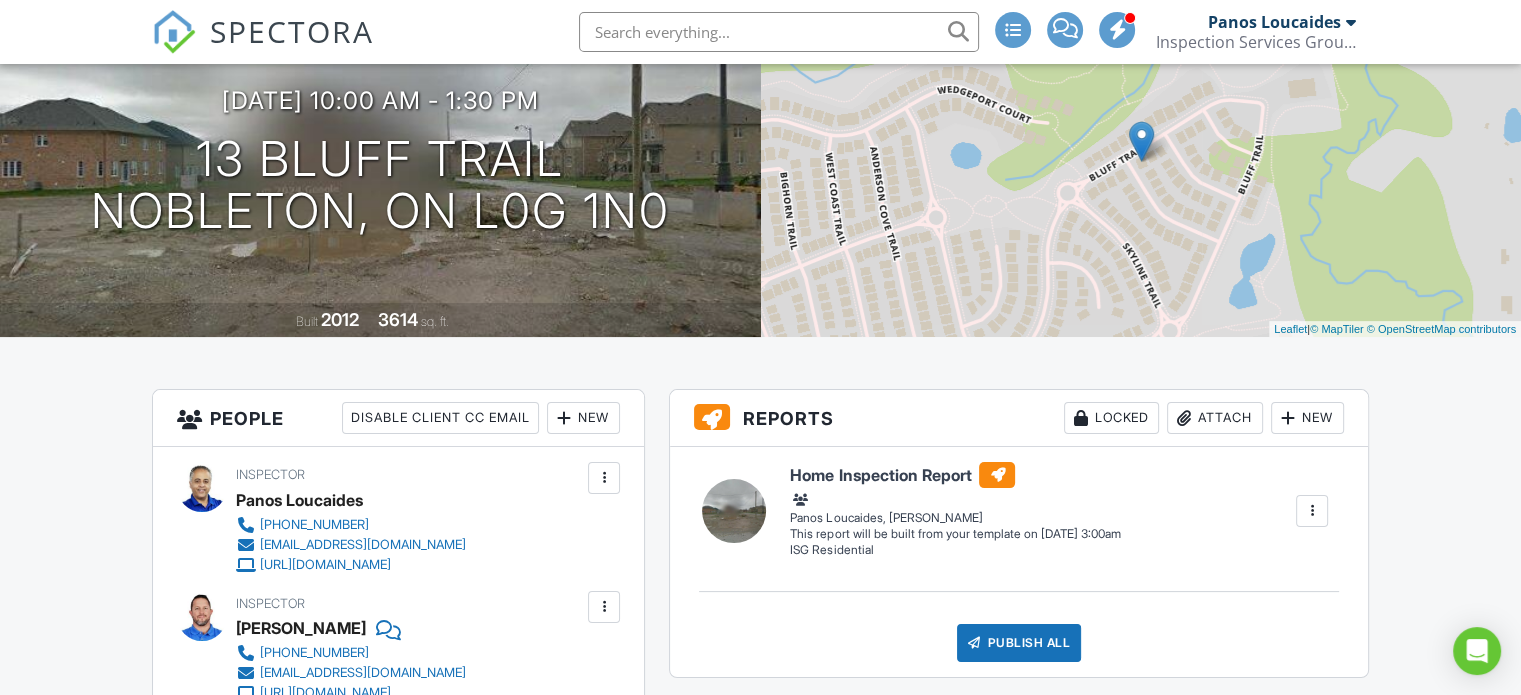 scroll, scrollTop: 150, scrollLeft: 0, axis: vertical 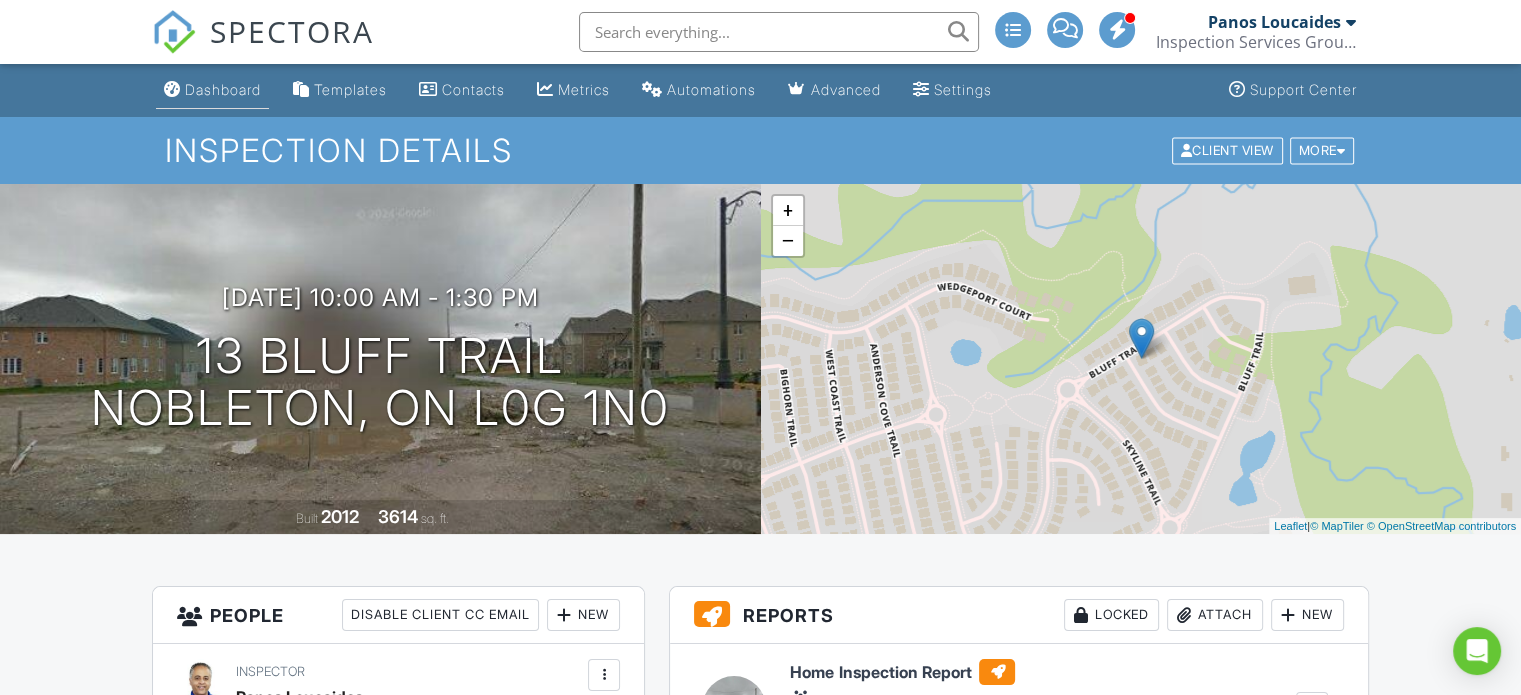 click on "Dashboard" at bounding box center [223, 89] 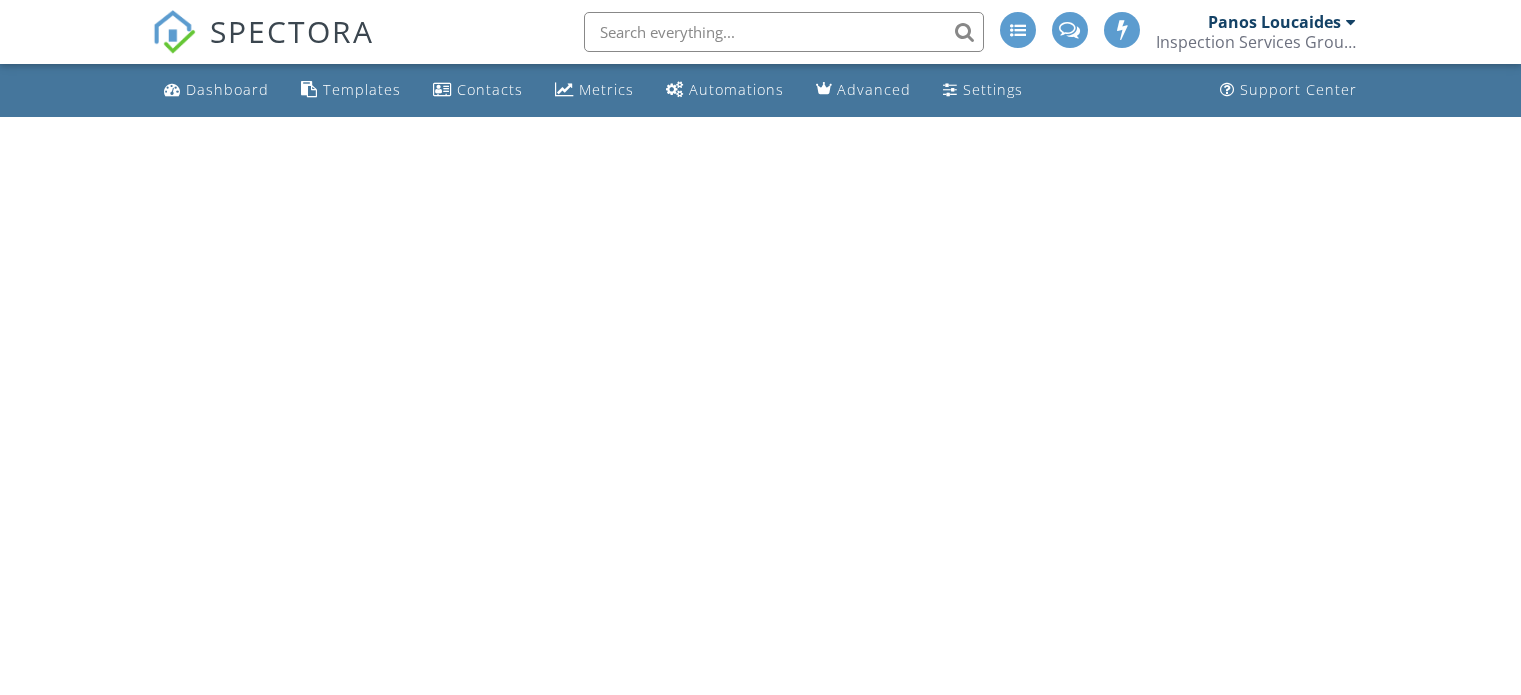 scroll, scrollTop: 0, scrollLeft: 0, axis: both 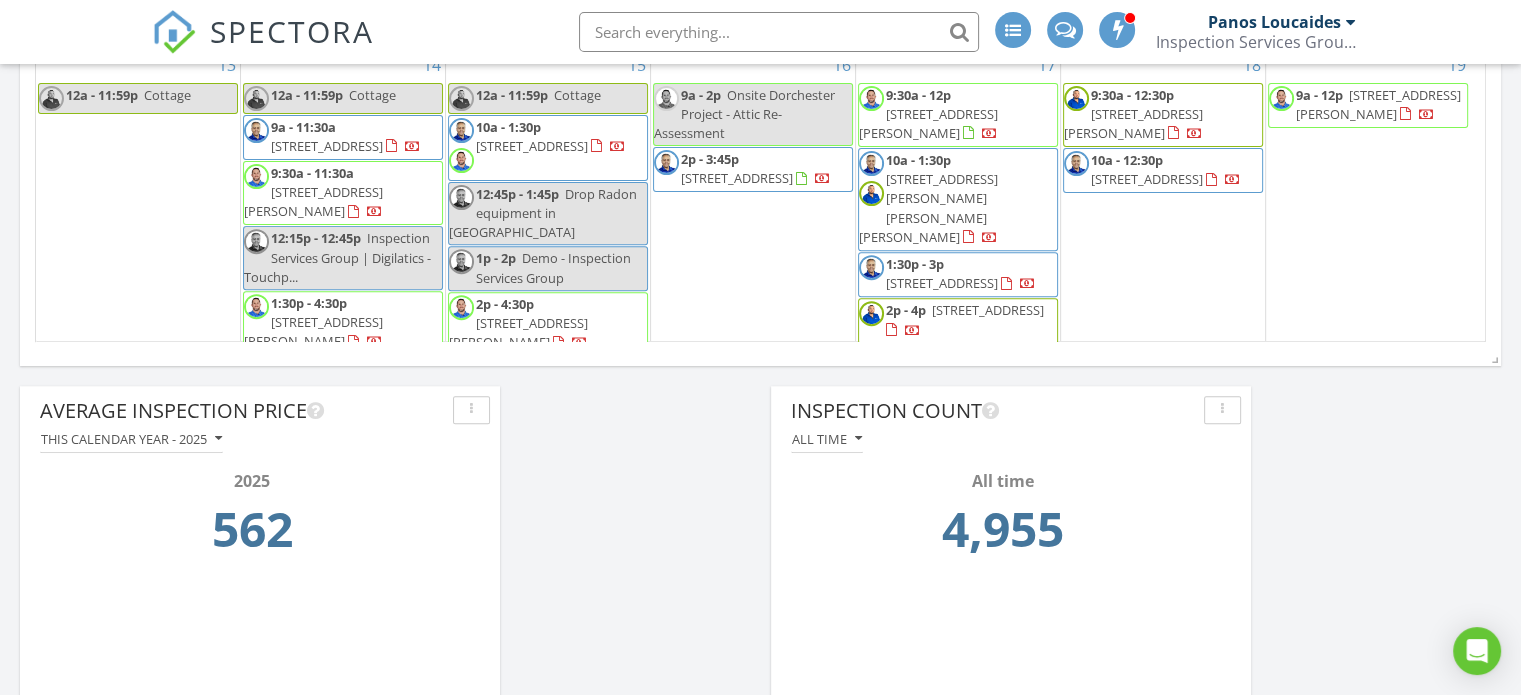 click on "[STREET_ADDRESS][PERSON_NAME]" at bounding box center (518, 332) 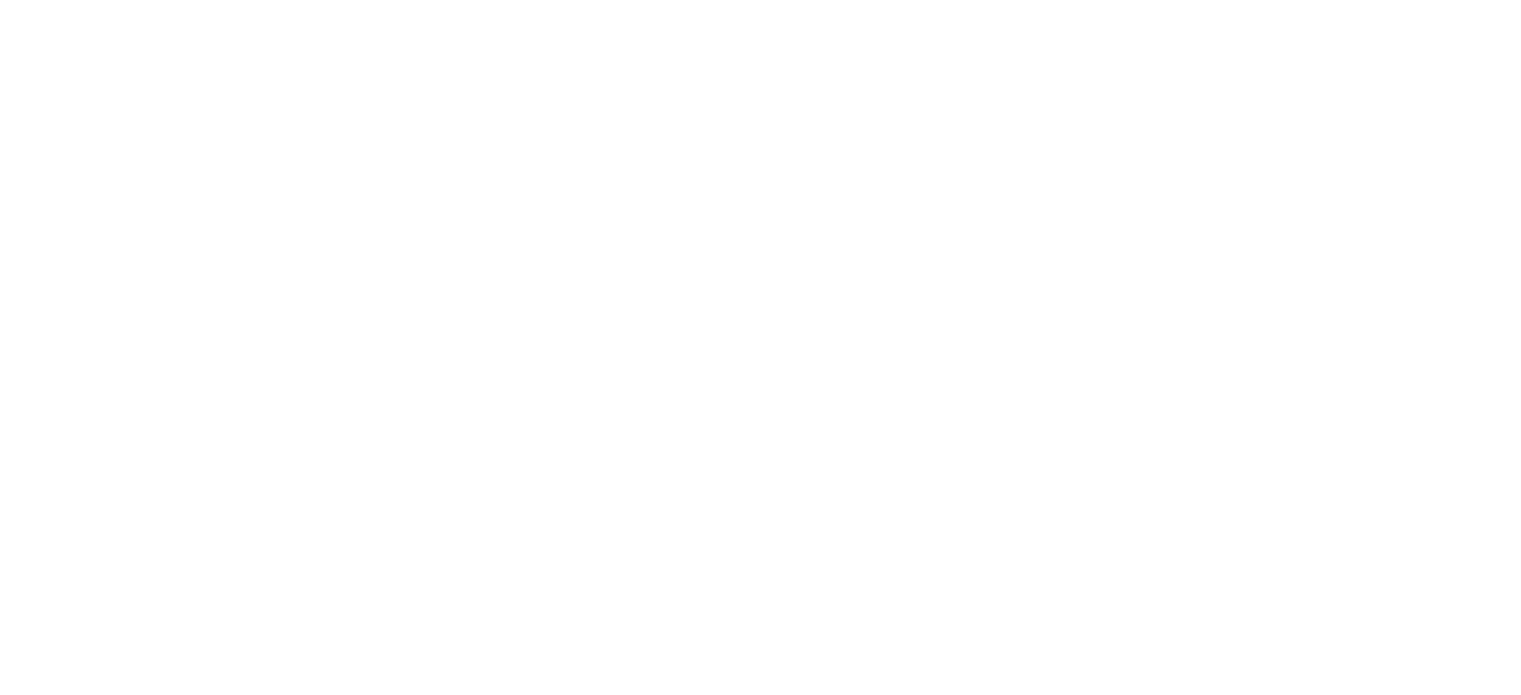 scroll, scrollTop: 0, scrollLeft: 0, axis: both 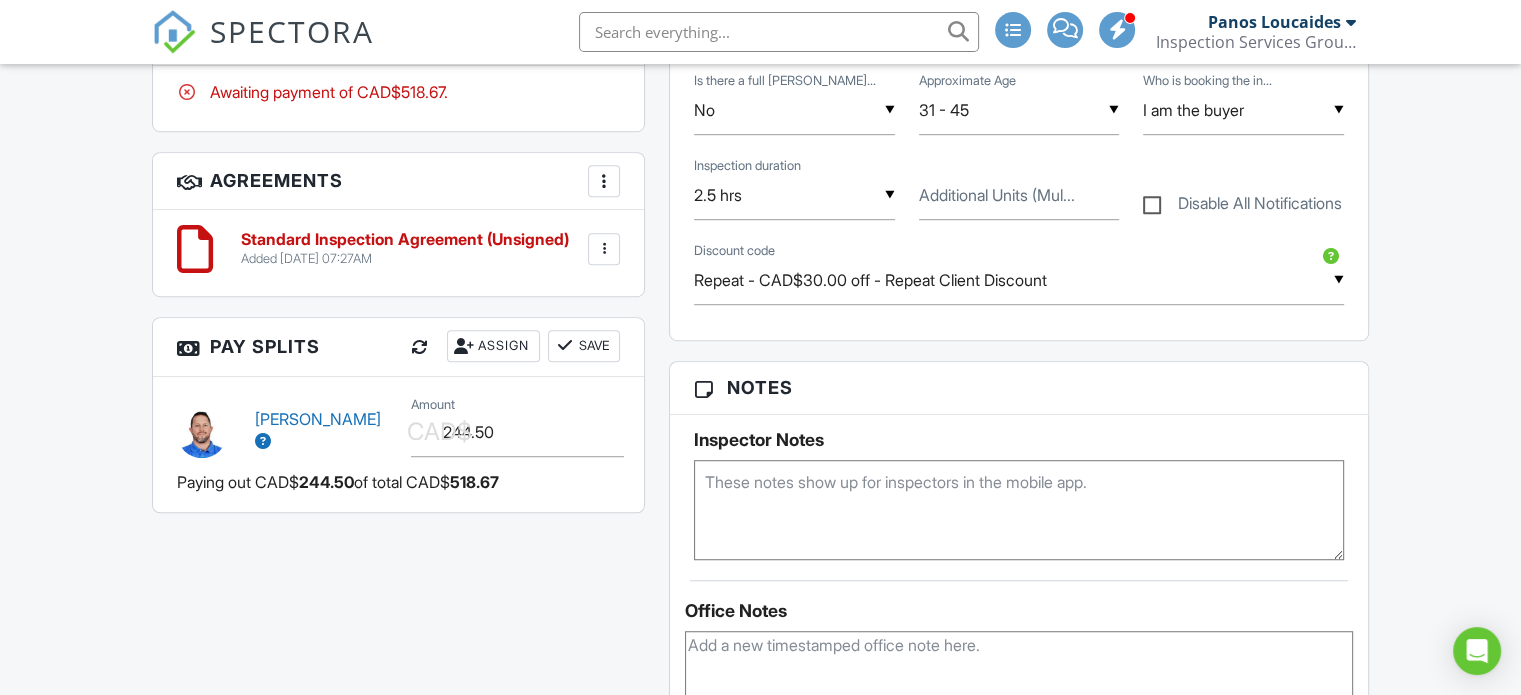 click at bounding box center [420, 347] 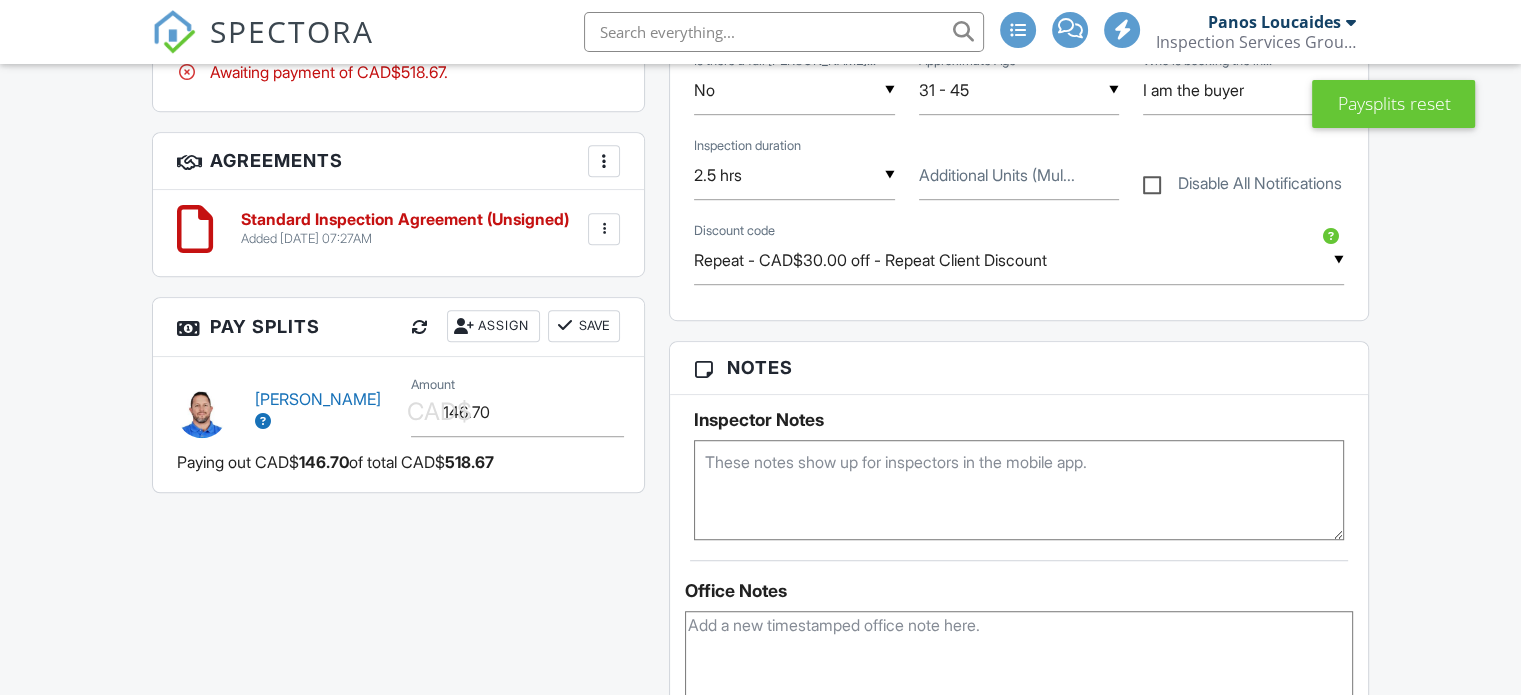 scroll, scrollTop: 1230, scrollLeft: 0, axis: vertical 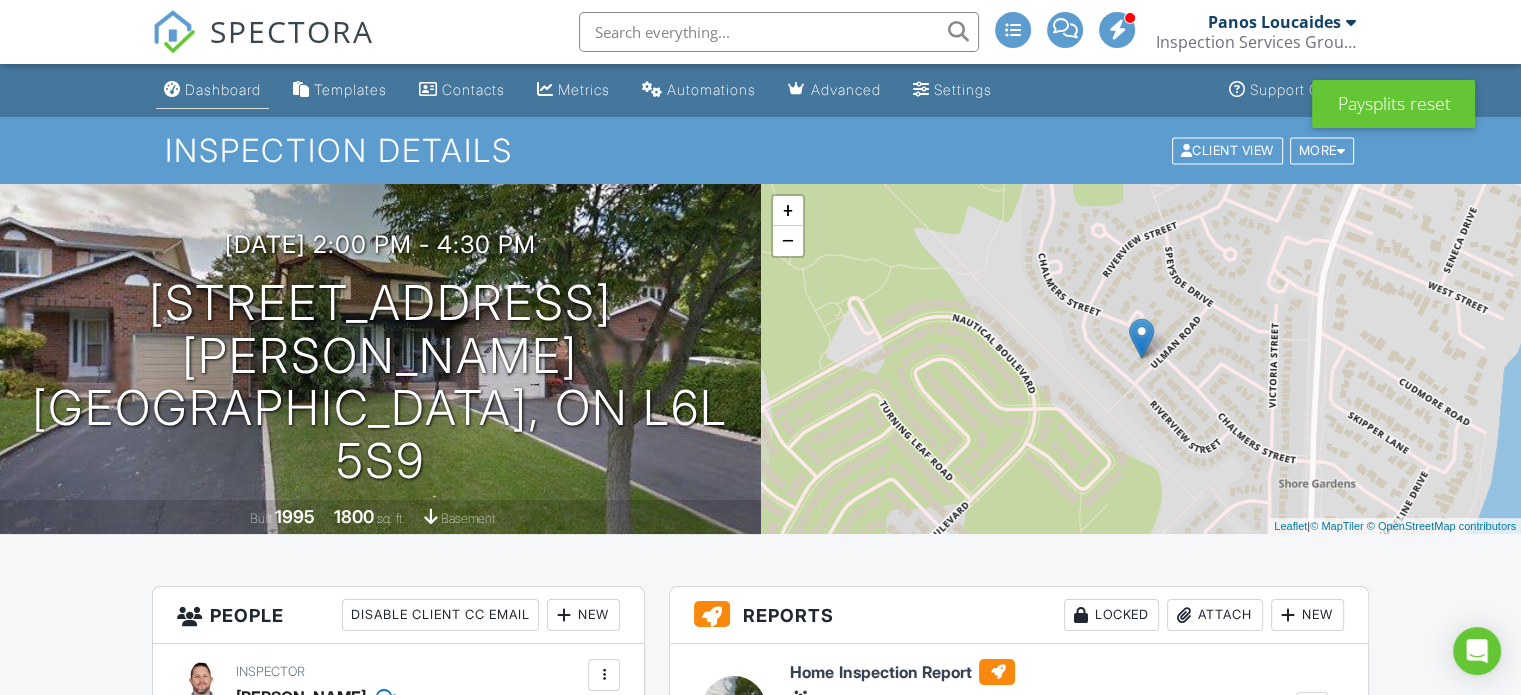 click on "Dashboard" at bounding box center [223, 89] 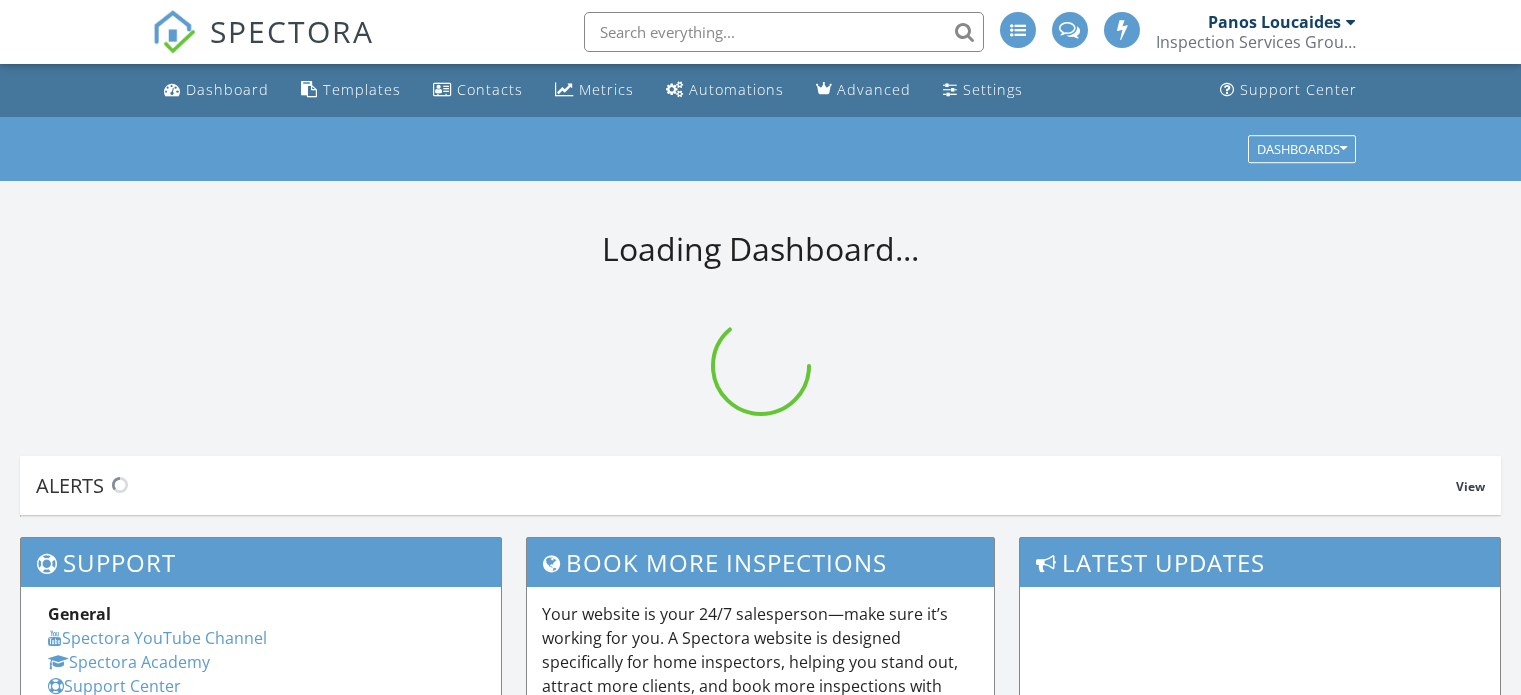 scroll, scrollTop: 0, scrollLeft: 0, axis: both 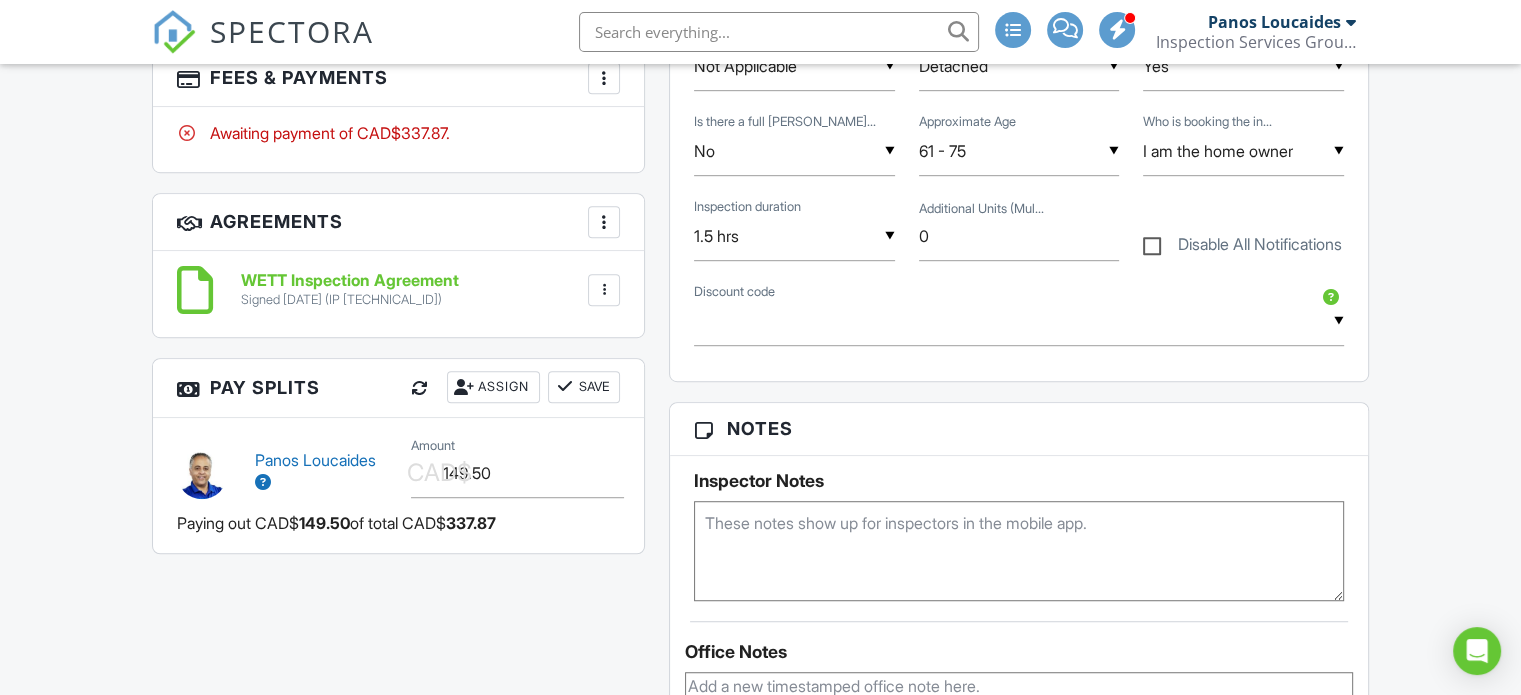 click at bounding box center (420, 388) 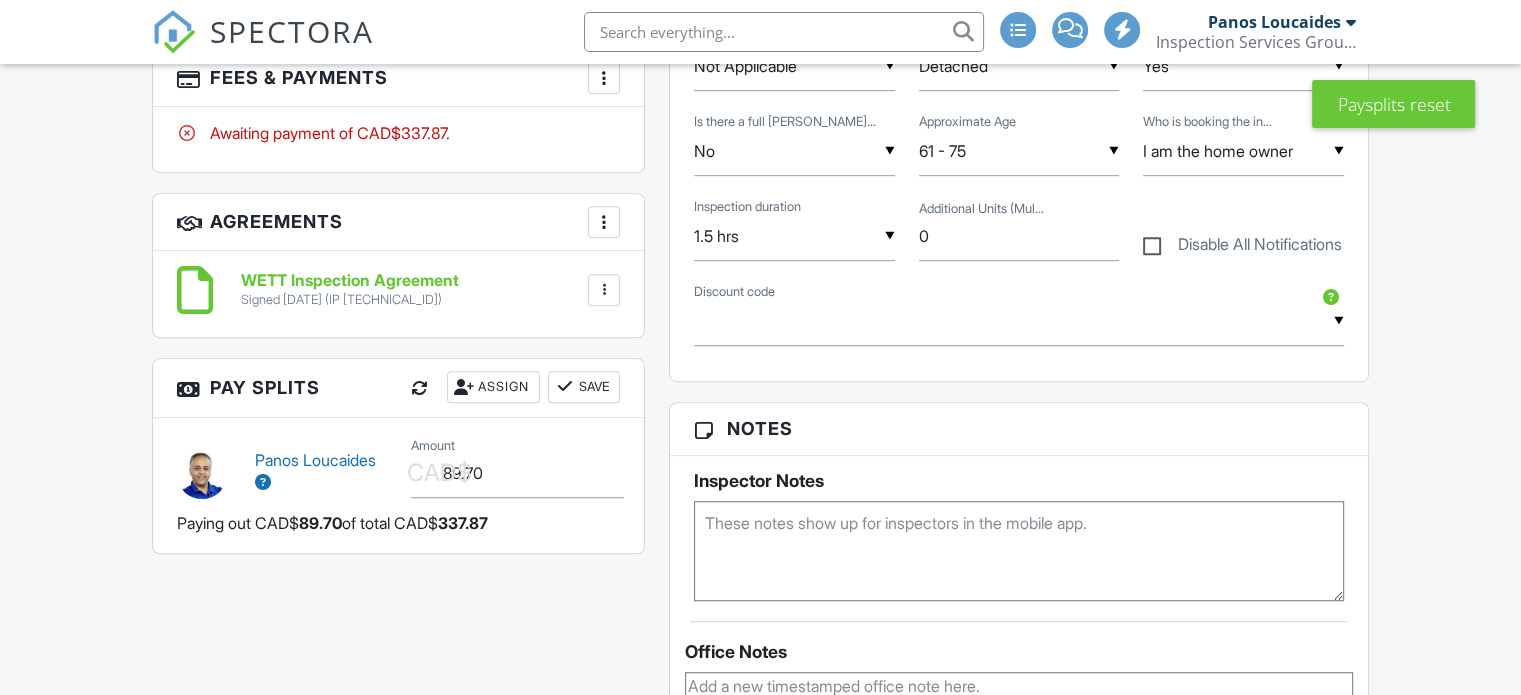 scroll, scrollTop: 1169, scrollLeft: 0, axis: vertical 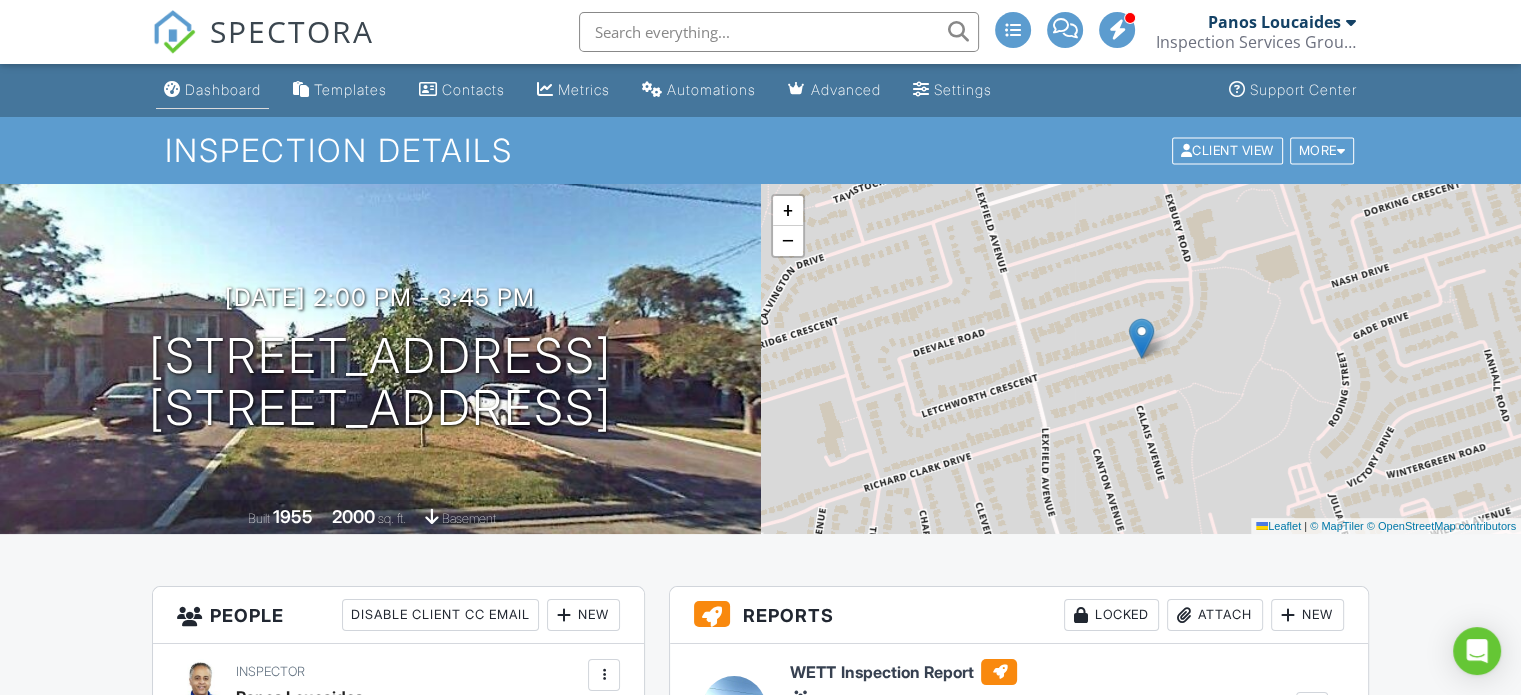 click on "Dashboard" at bounding box center (223, 89) 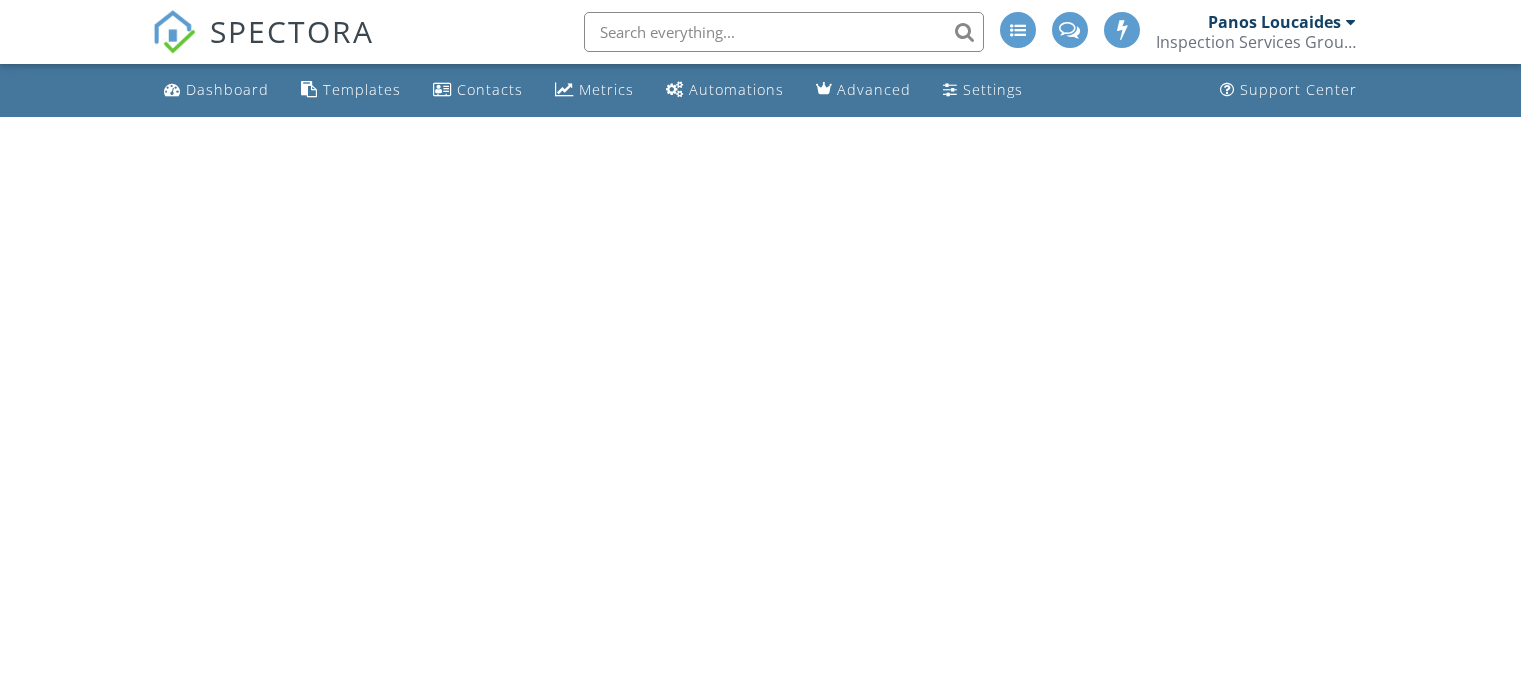 scroll, scrollTop: 0, scrollLeft: 0, axis: both 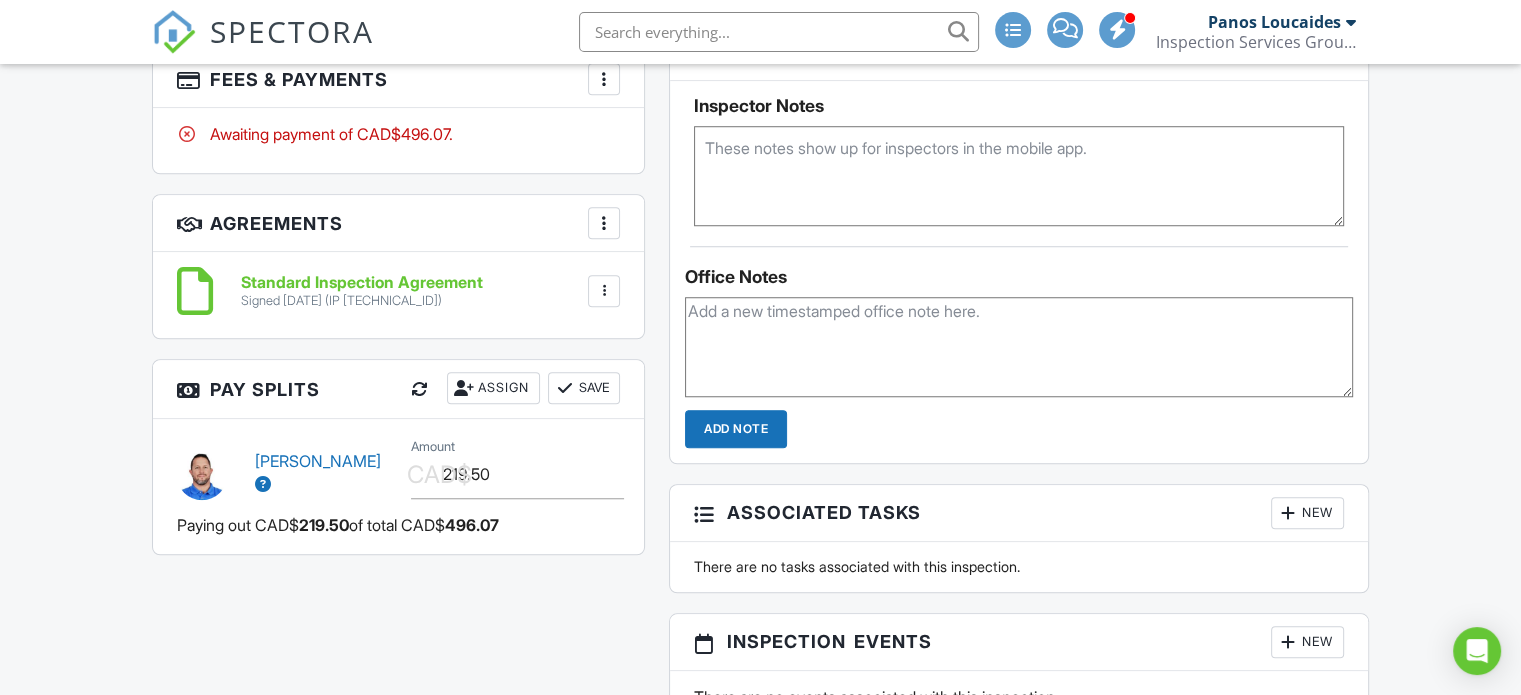 drag, startPoint x: 1530, startPoint y: 106, endPoint x: 1508, endPoint y: 370, distance: 264.91507 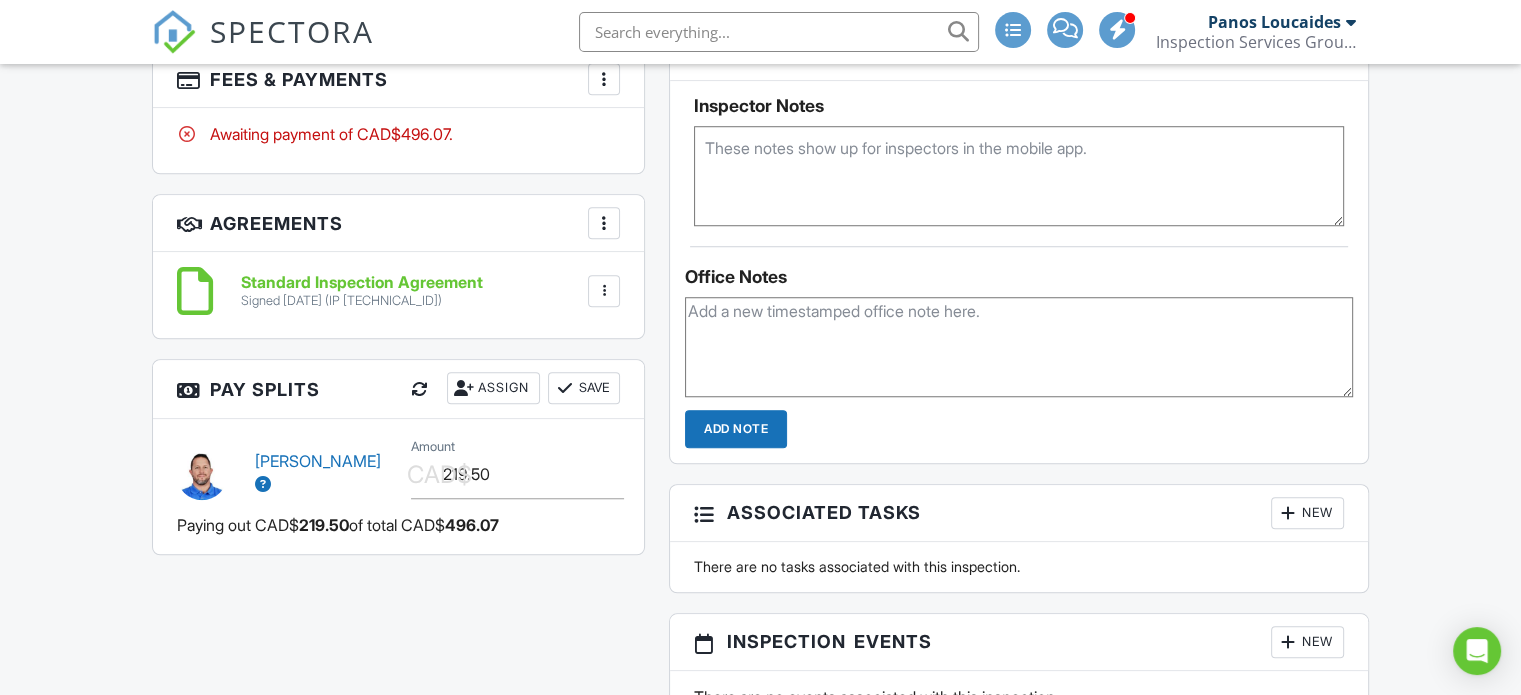 click on "SPECTORA
Panos Loucaides
Inspection Services Group Inc
Role:
Inspector
Change Role
Dashboard
New Inspection
Inspections
Calendar
Template Editor
Contacts
Automations
Team
Metrics
Payments
Data Exports
Billing
Conversations
Tasks
Reporting
Advanced
Equipment
Settings
What's New
Sign Out
Change Active Role
Your account has more than one possible role. Please choose how you'd like to view the site:
Company/Agency
City
Role
Dashboard
Templates
Contacts
Metrics
Automations
Advanced
Settings
Support Center
Inspection Details
Client View
More" at bounding box center [760, 405] 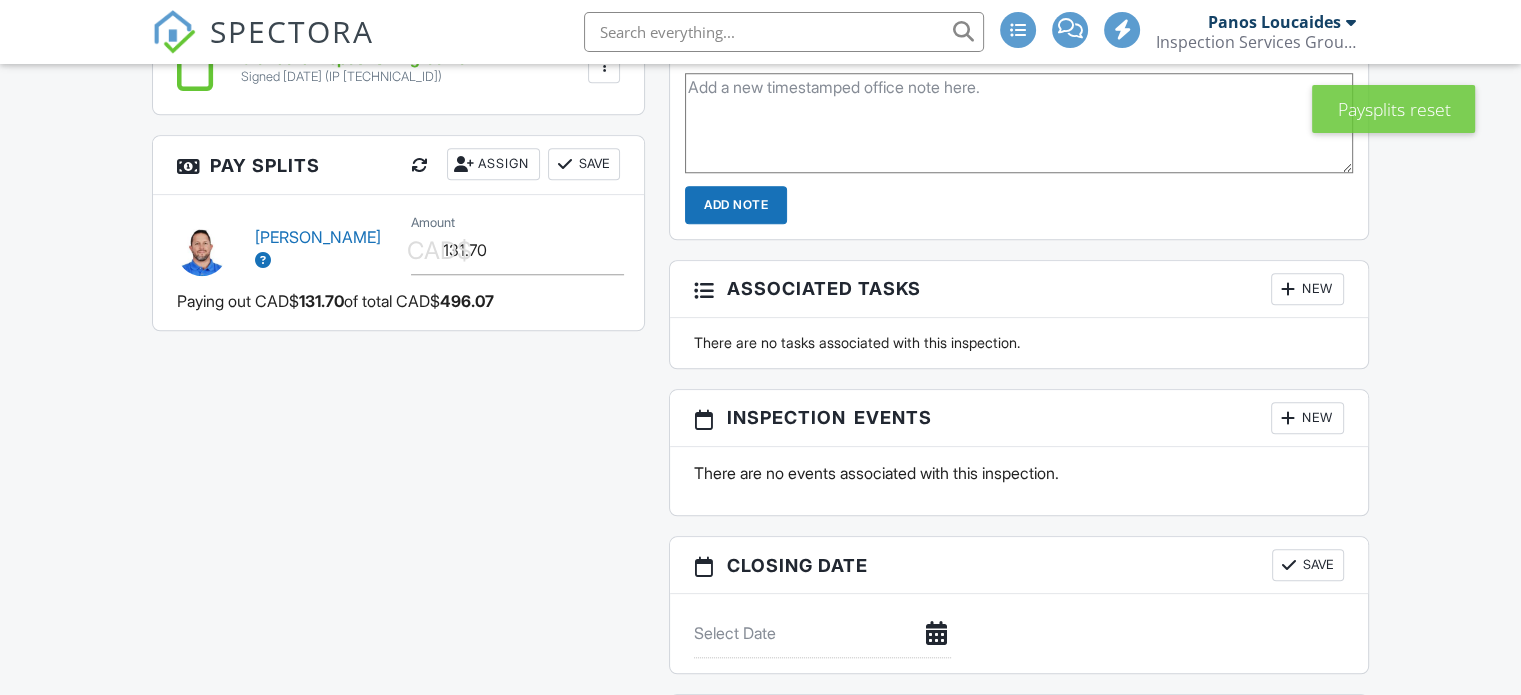 scroll, scrollTop: 1768, scrollLeft: 0, axis: vertical 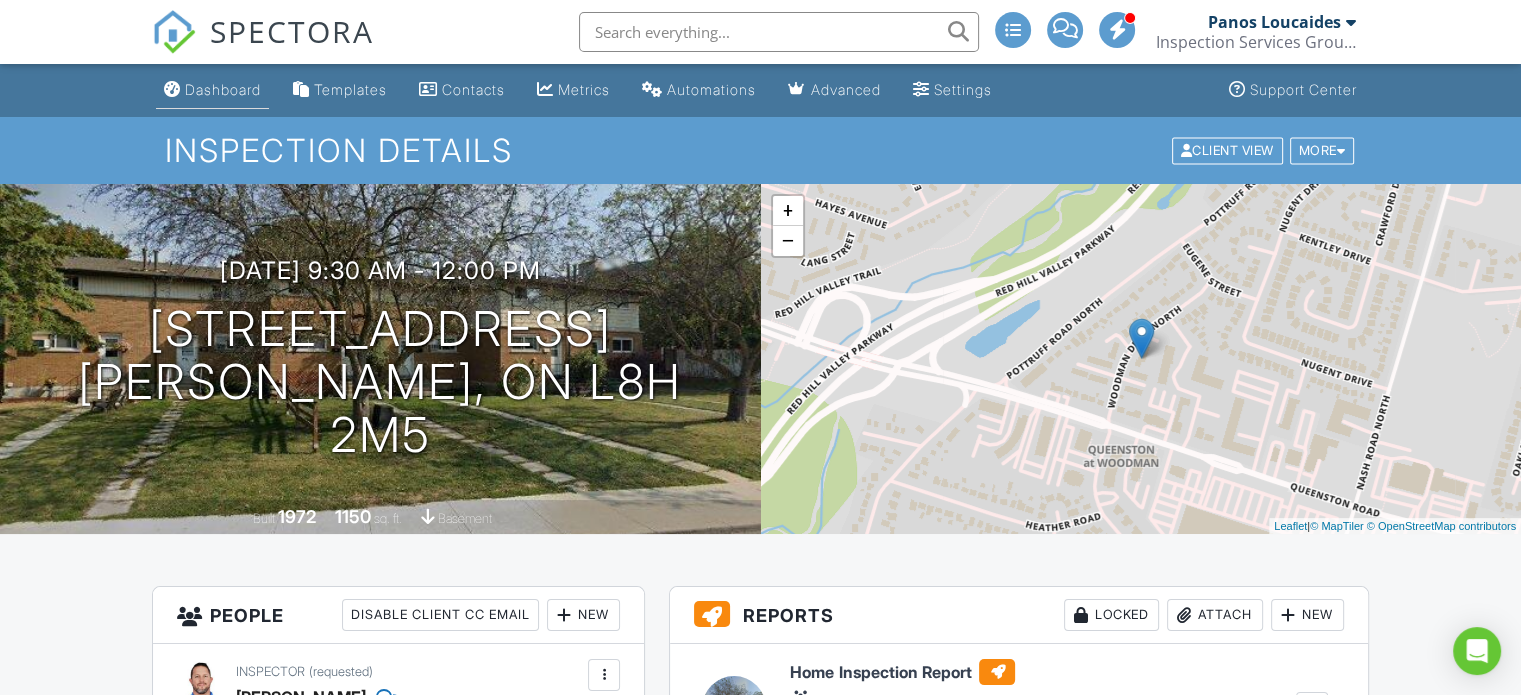 click on "Dashboard" at bounding box center (223, 89) 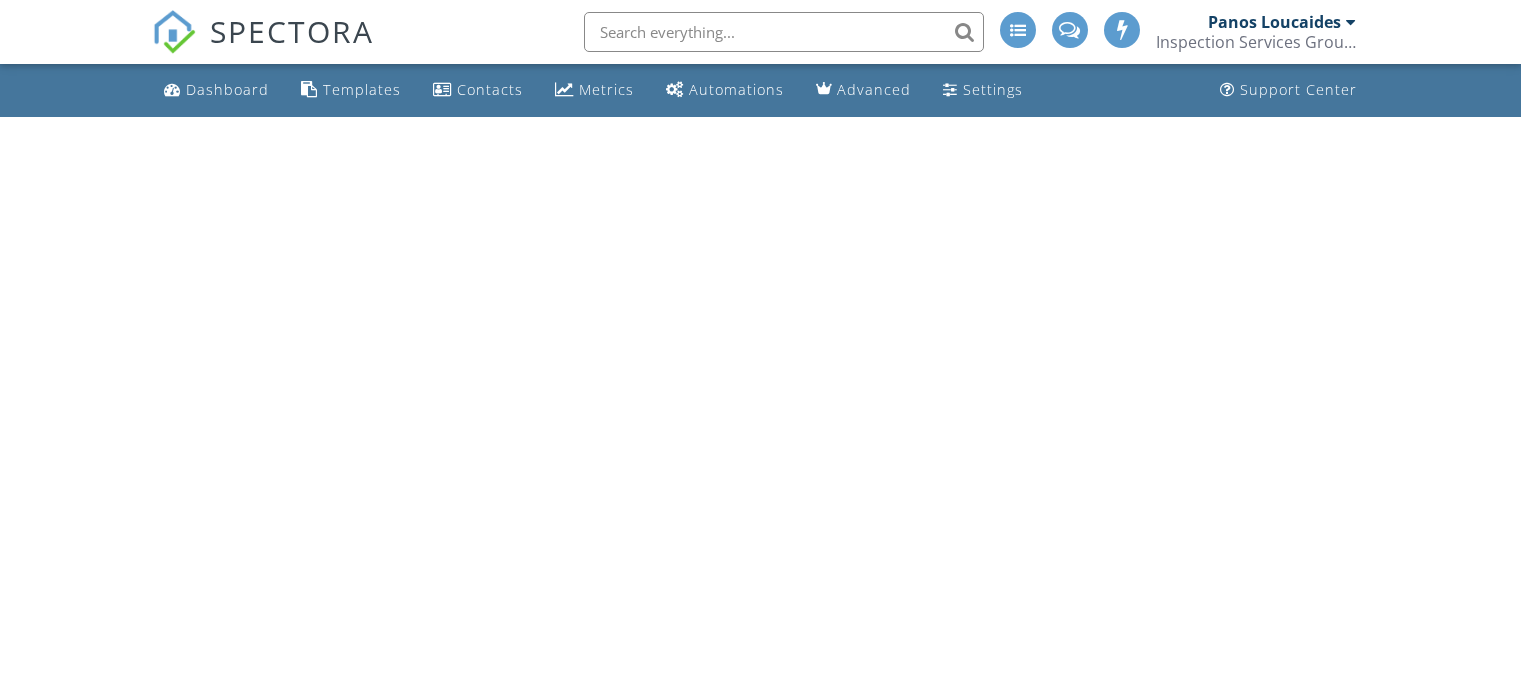 scroll, scrollTop: 0, scrollLeft: 0, axis: both 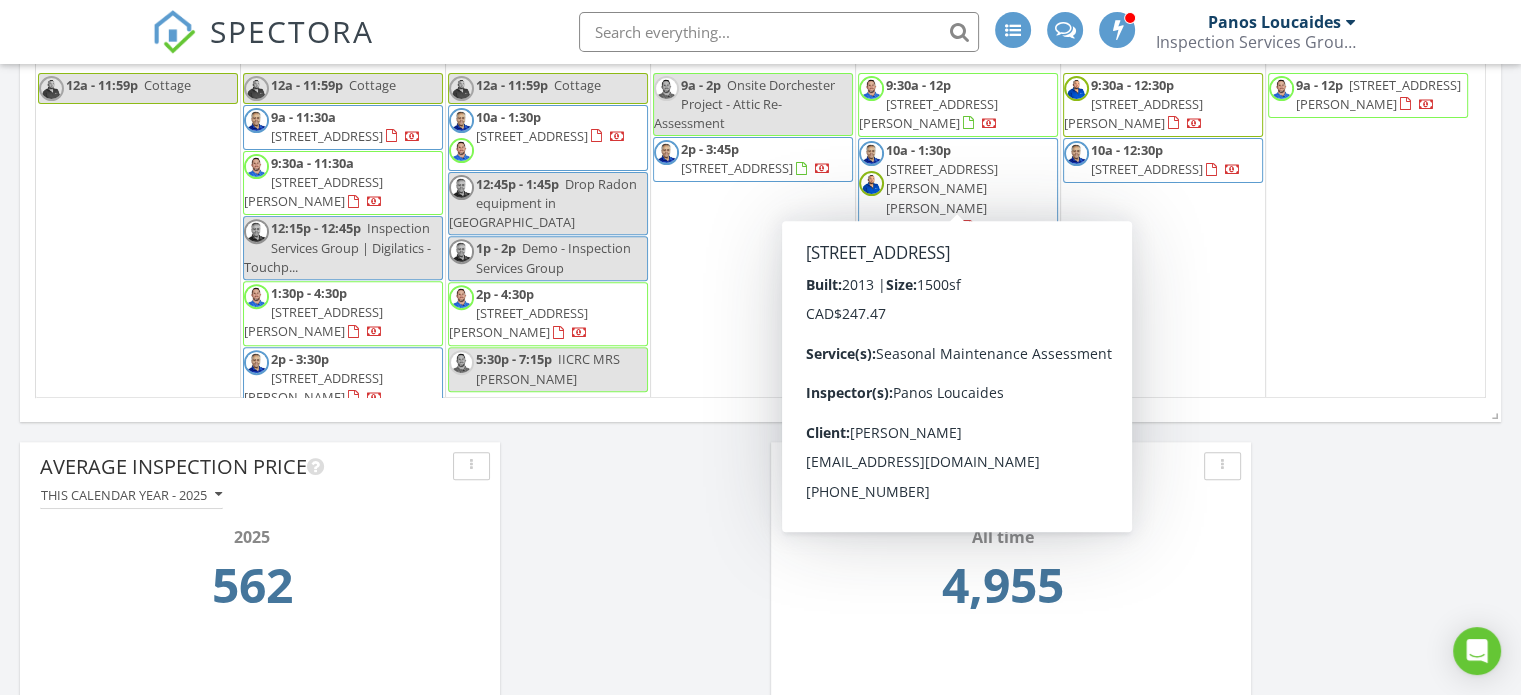 click on "496 Trillium Dr, Oakville L6K 1S9" at bounding box center [942, 273] 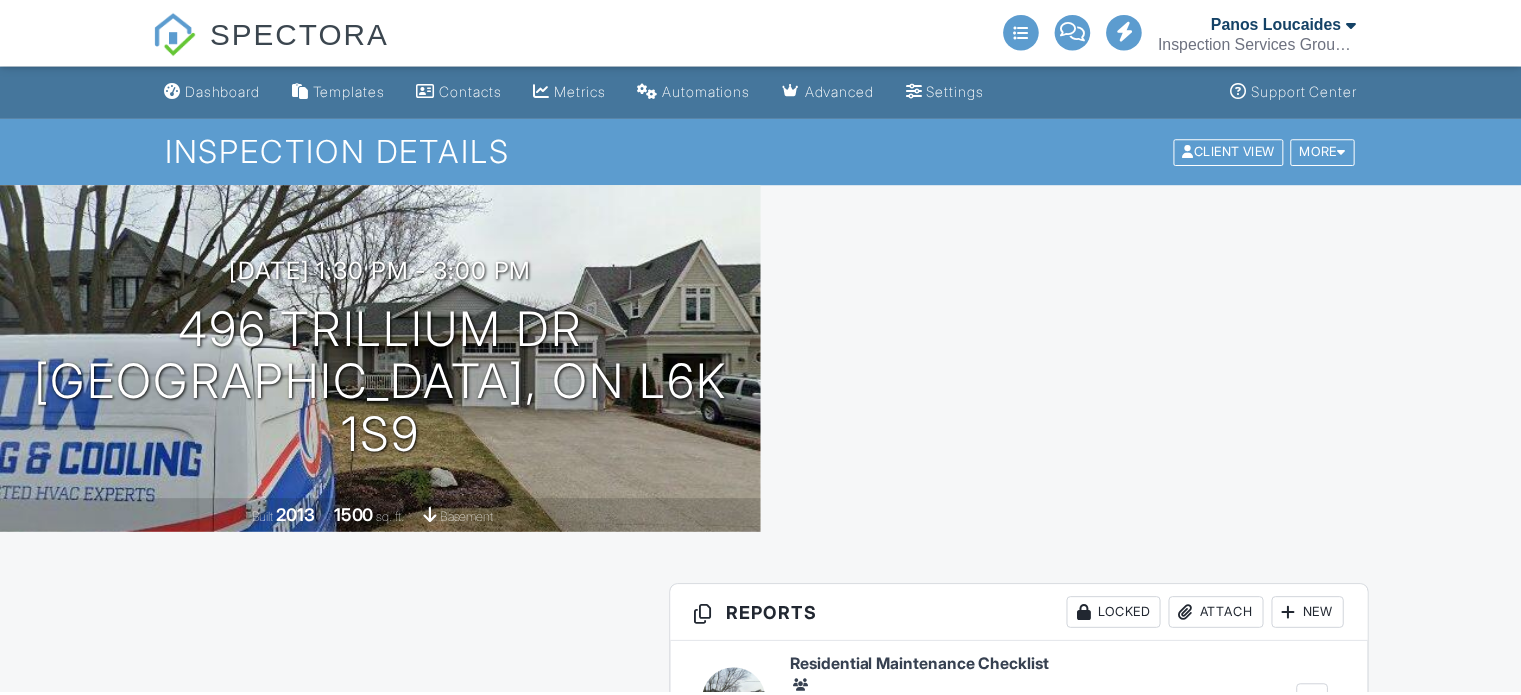 scroll, scrollTop: 0, scrollLeft: 0, axis: both 